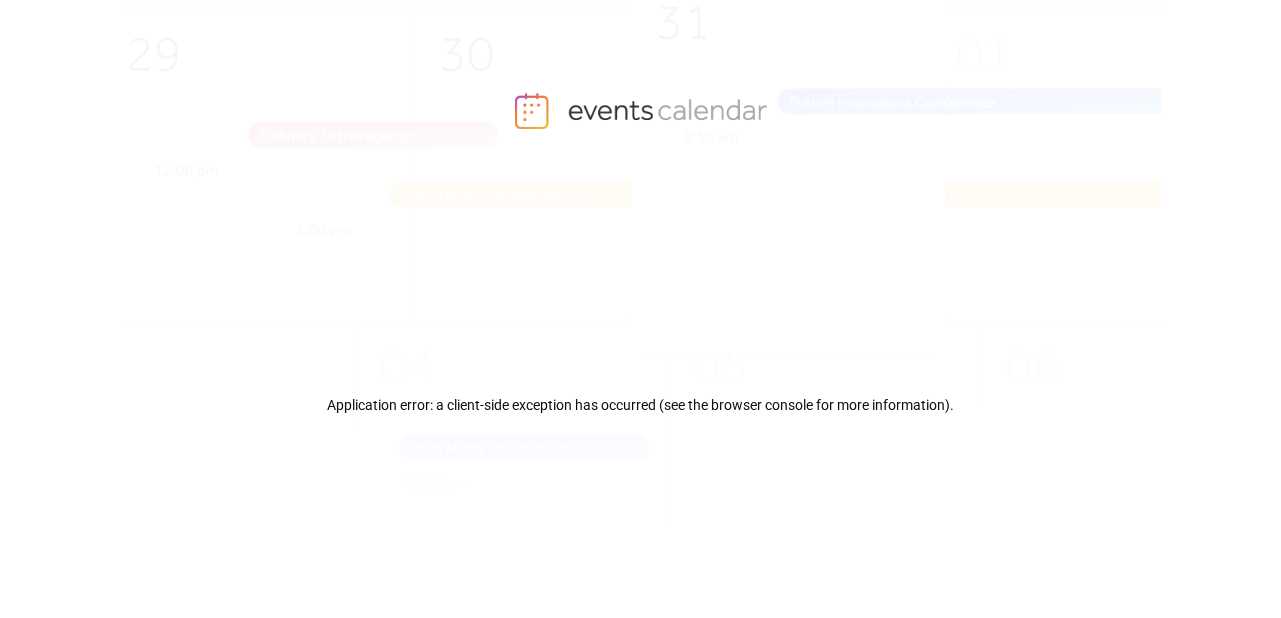 scroll, scrollTop: 0, scrollLeft: 0, axis: both 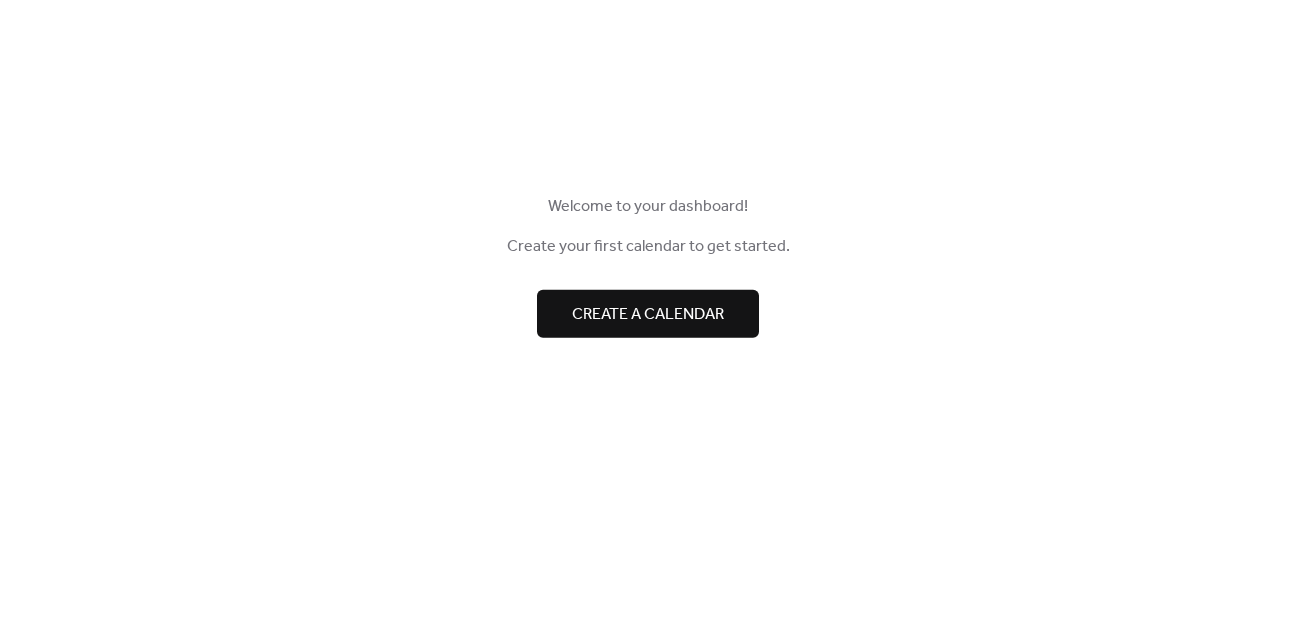 click on "Create a calendar" at bounding box center [648, 315] 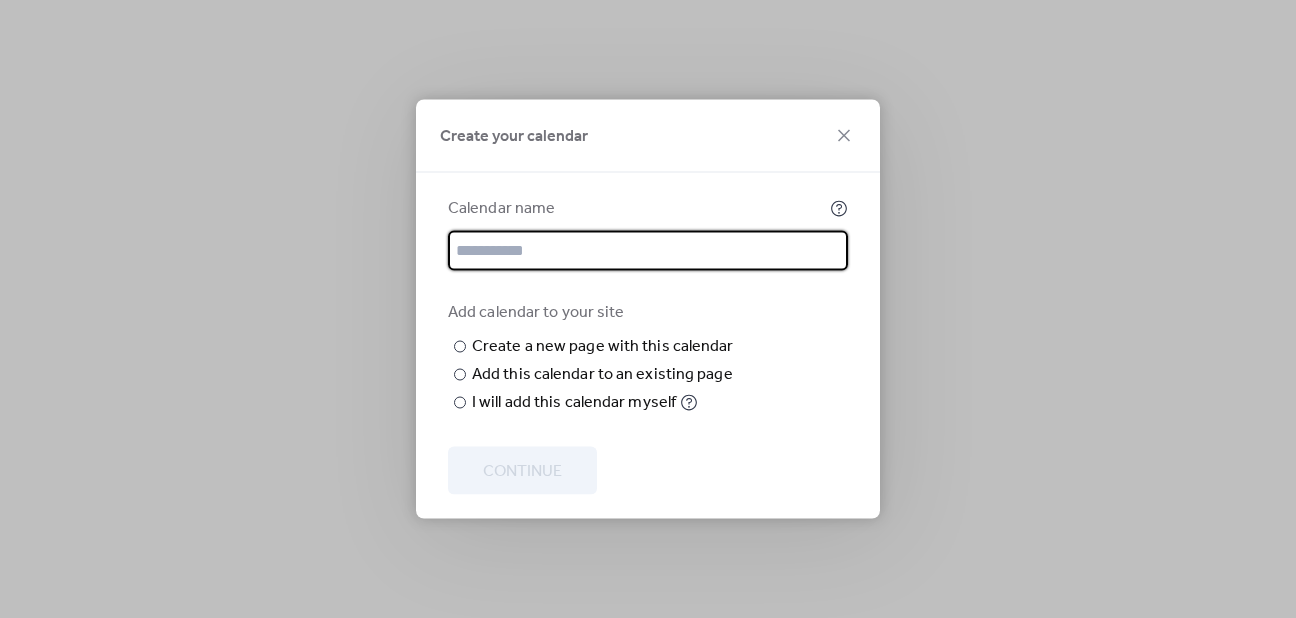 click at bounding box center [648, 251] 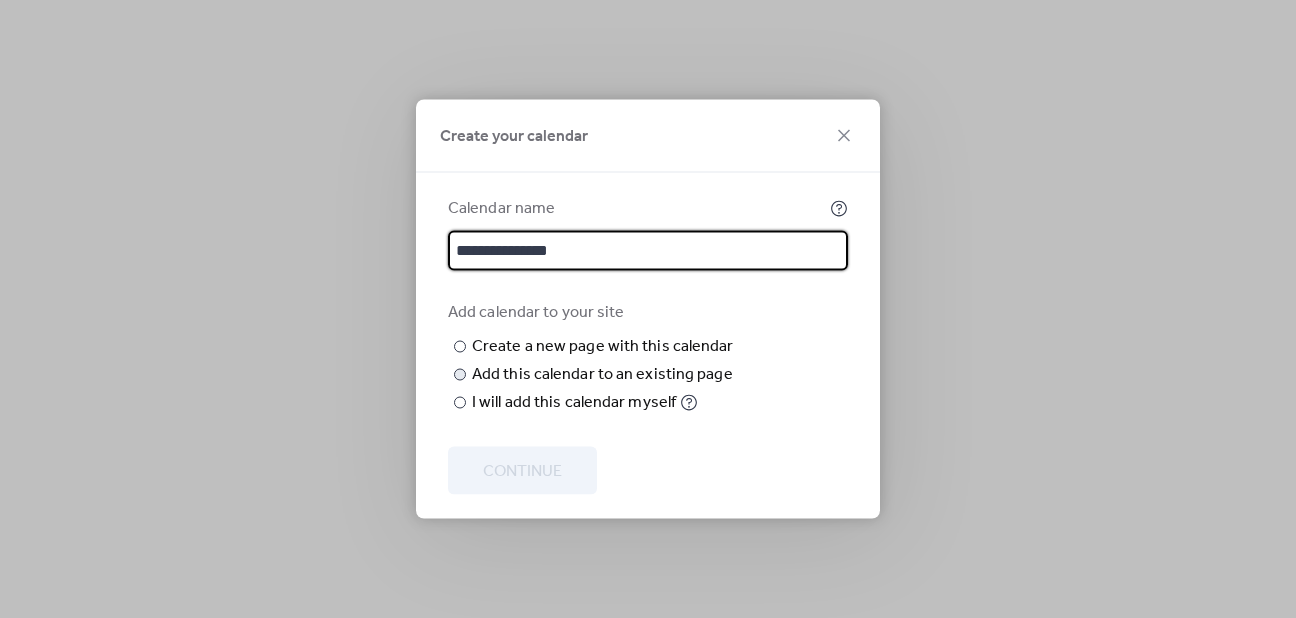 type on "**********" 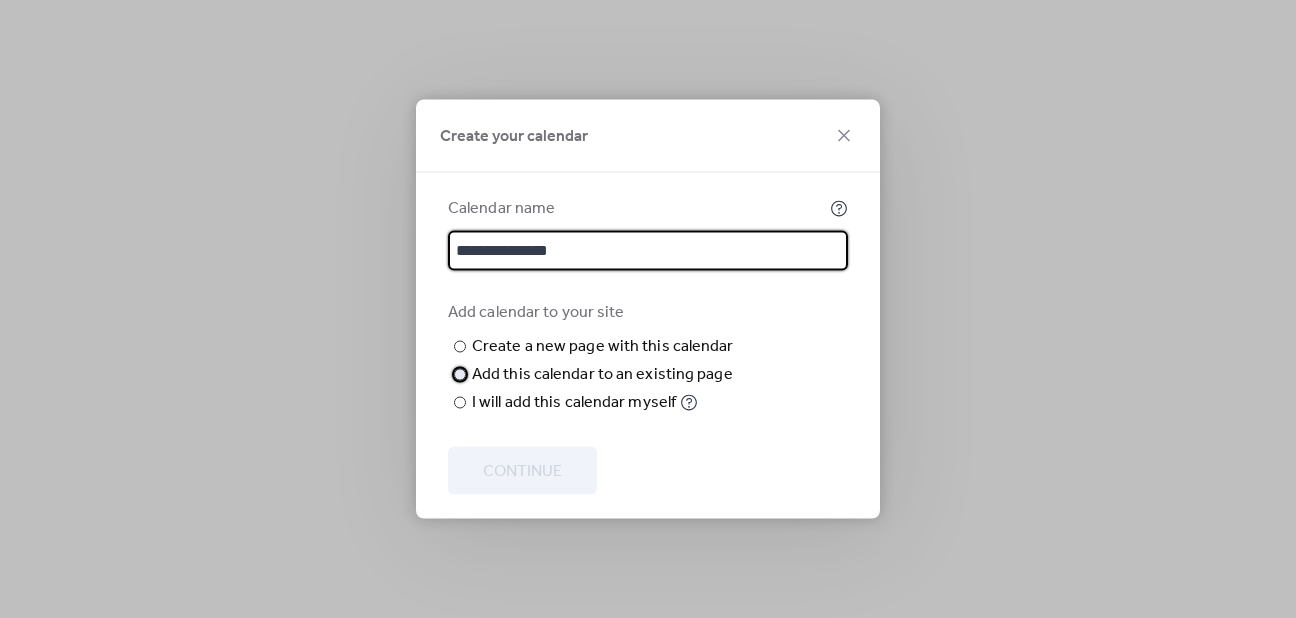 click on "Add this calendar to an existing page" at bounding box center (602, 375) 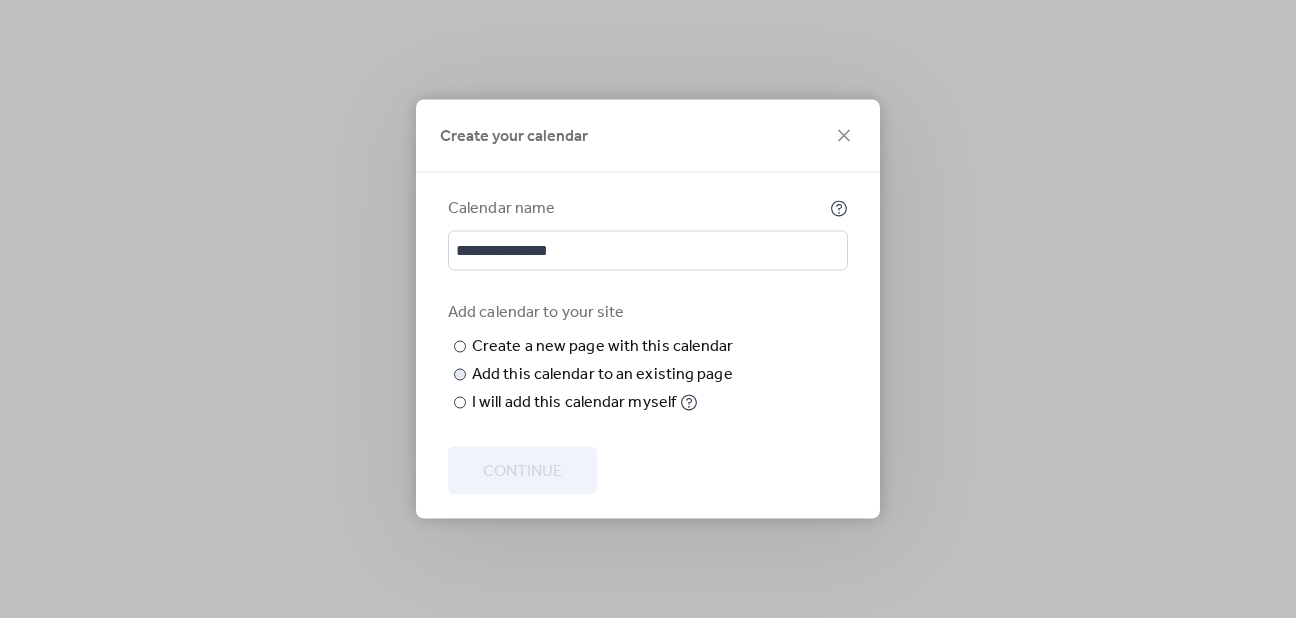 click on "Choose page" at bounding box center (0, 0) 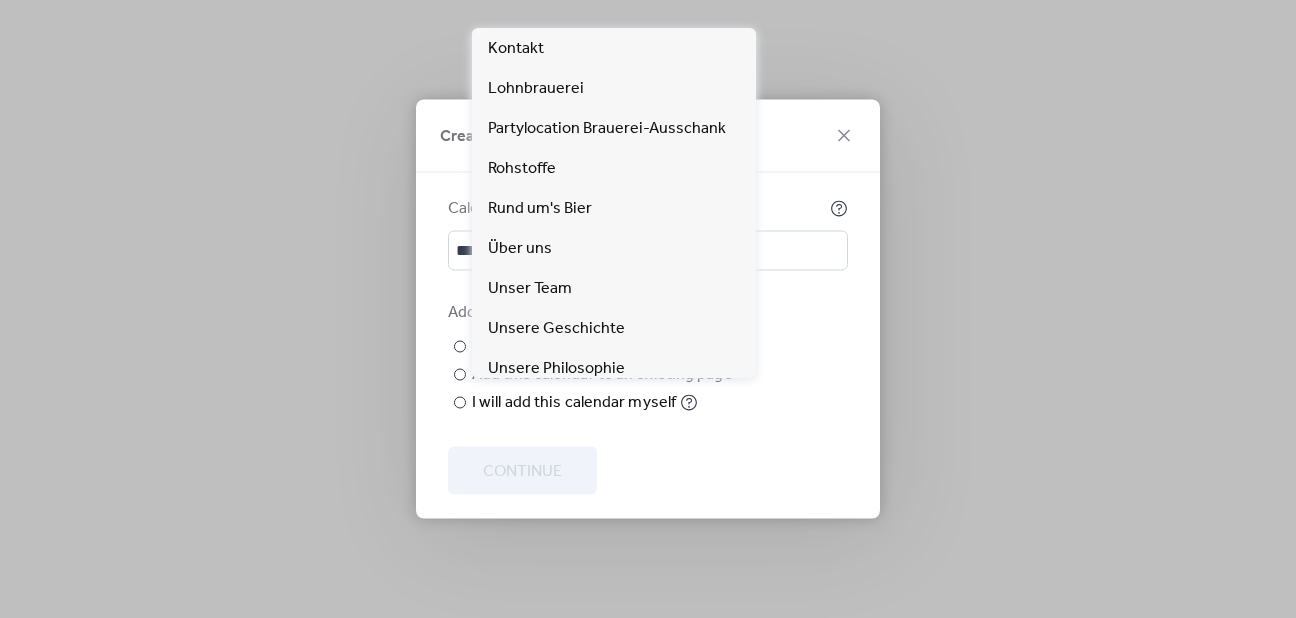 scroll, scrollTop: 449, scrollLeft: 0, axis: vertical 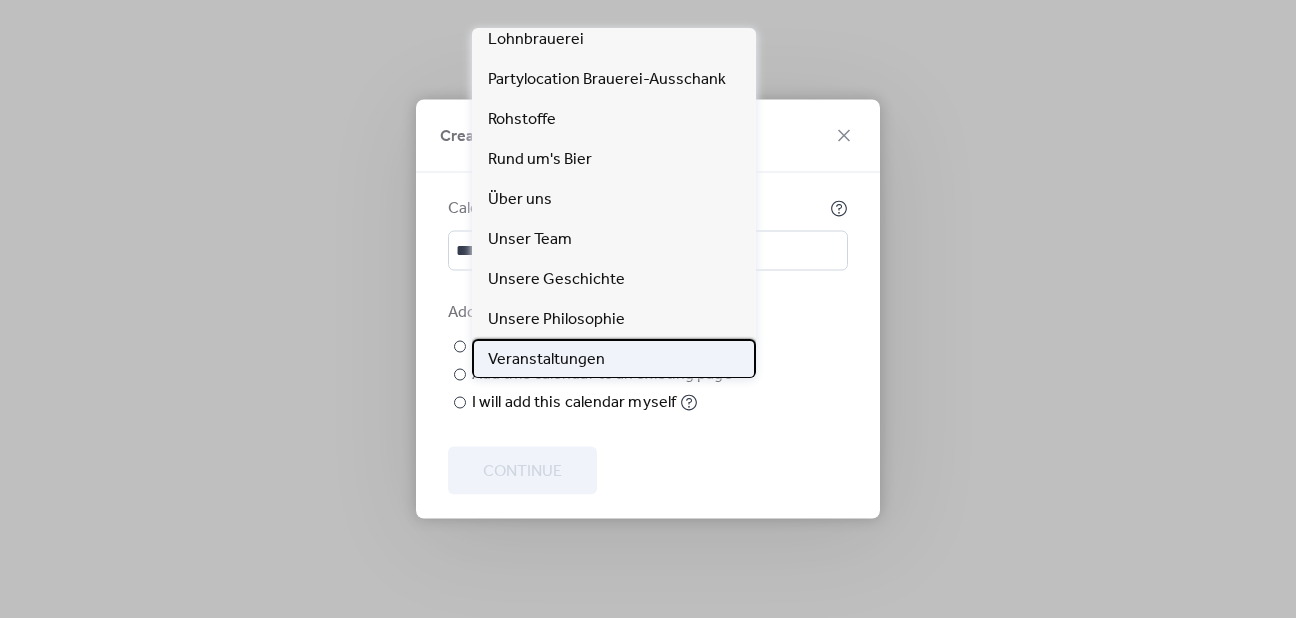 click on "Veranstaltungen" at bounding box center [546, 360] 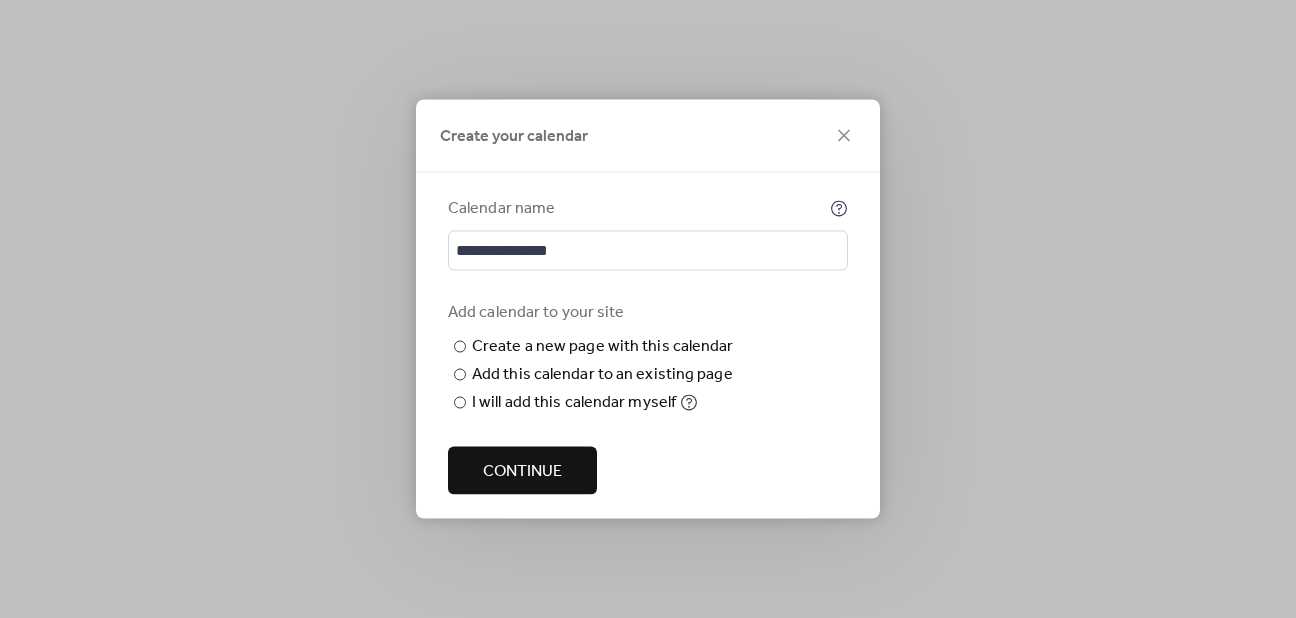click on "Continue" at bounding box center [522, 471] 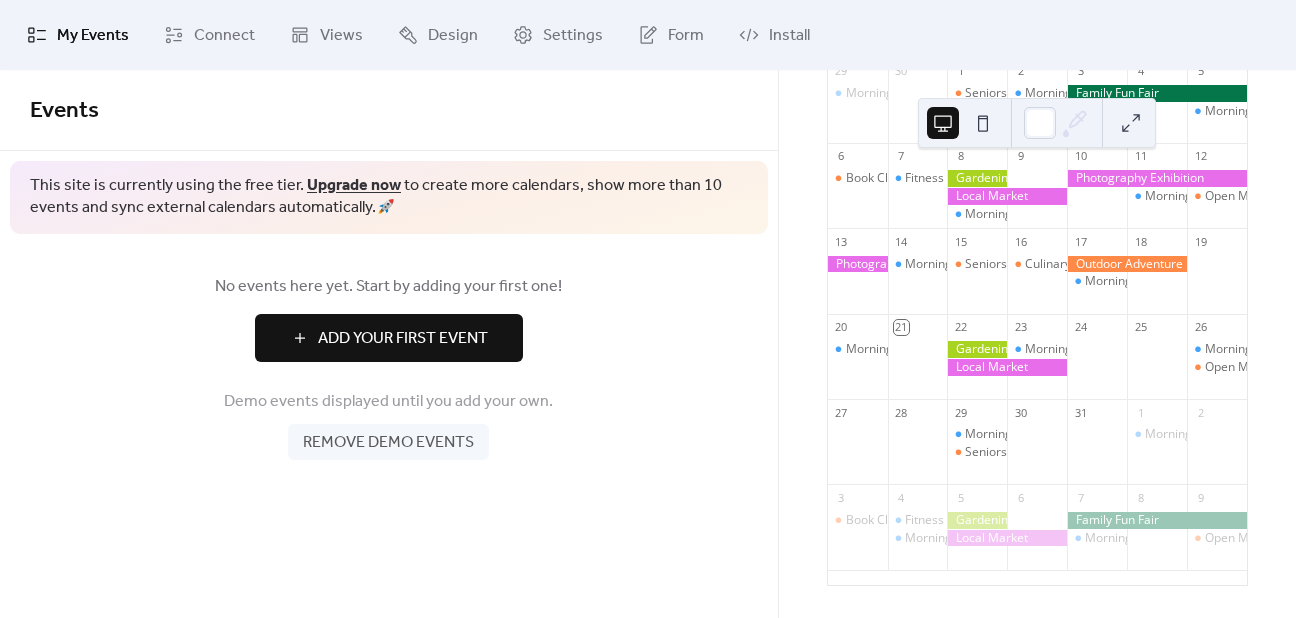 scroll, scrollTop: 144, scrollLeft: 0, axis: vertical 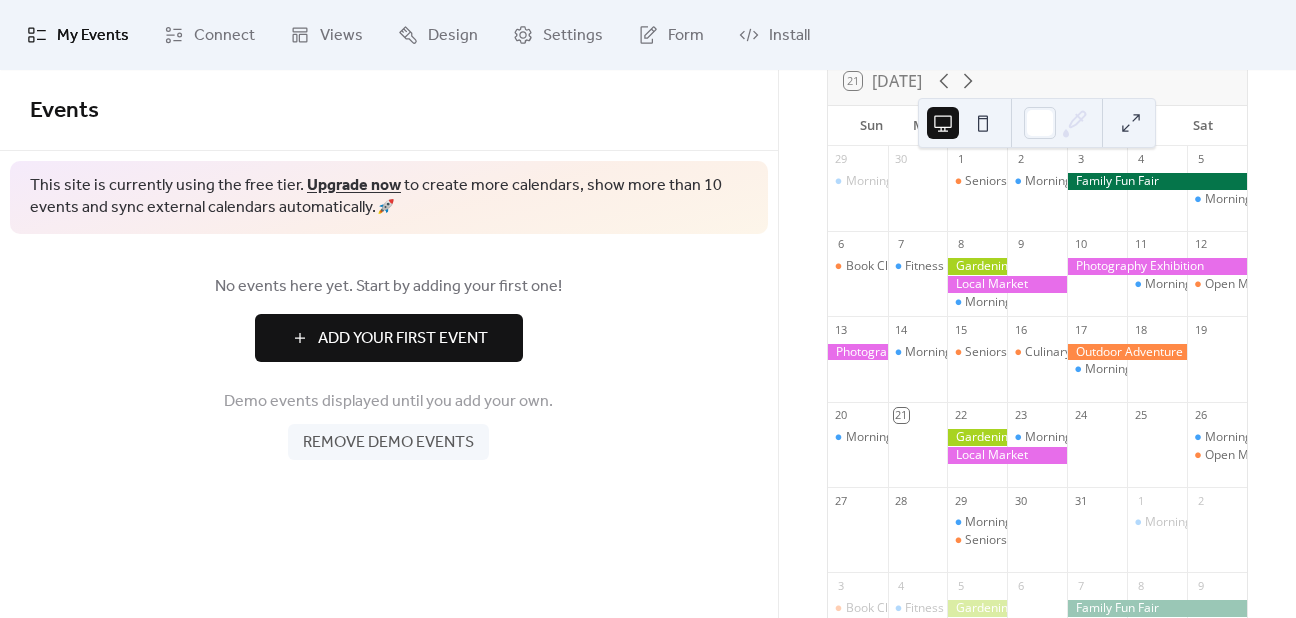click on "Remove demo events" at bounding box center (388, 443) 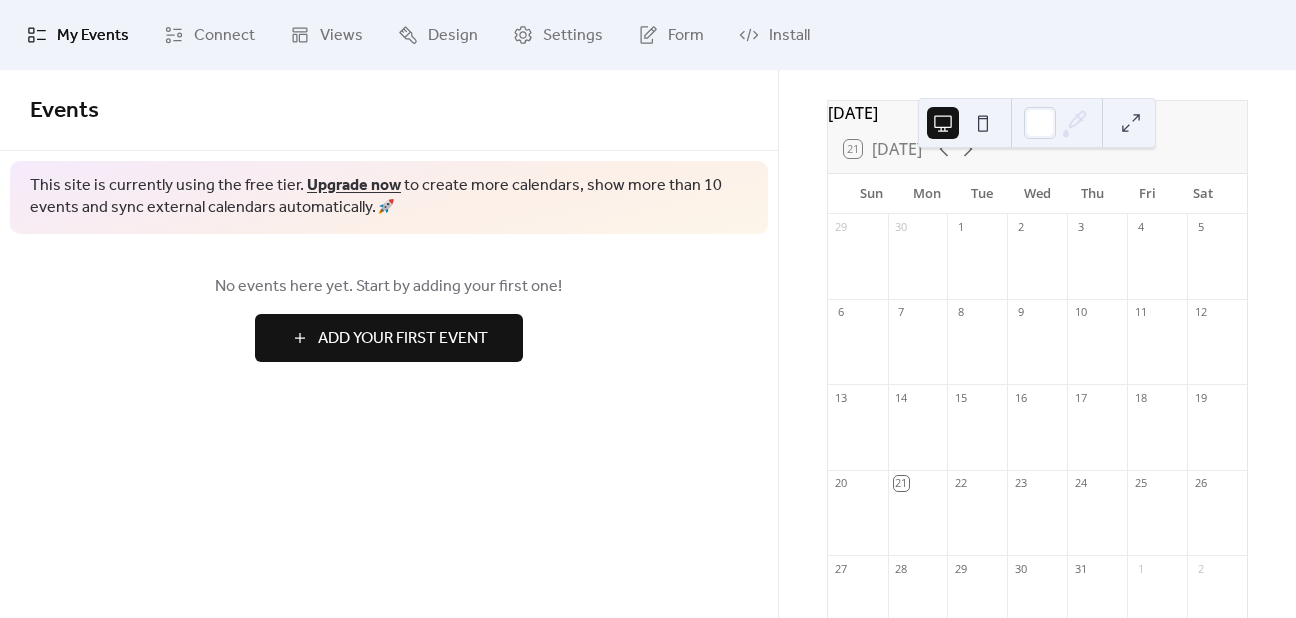 scroll, scrollTop: 44, scrollLeft: 0, axis: vertical 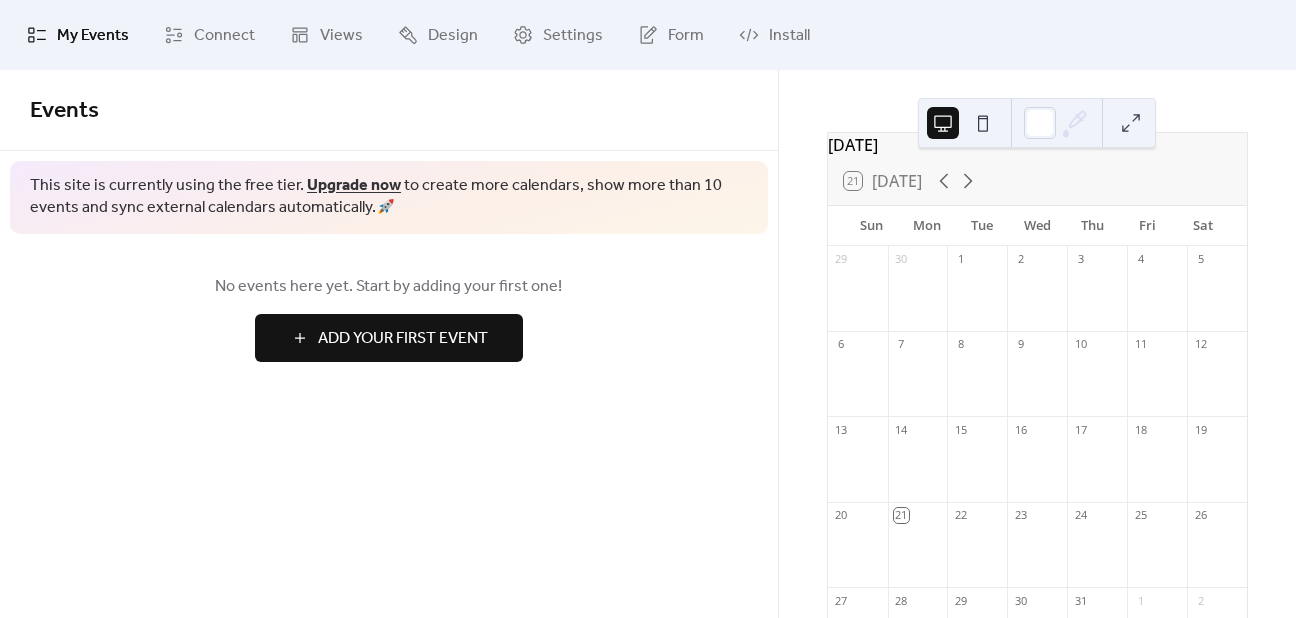 click at bounding box center [983, 123] 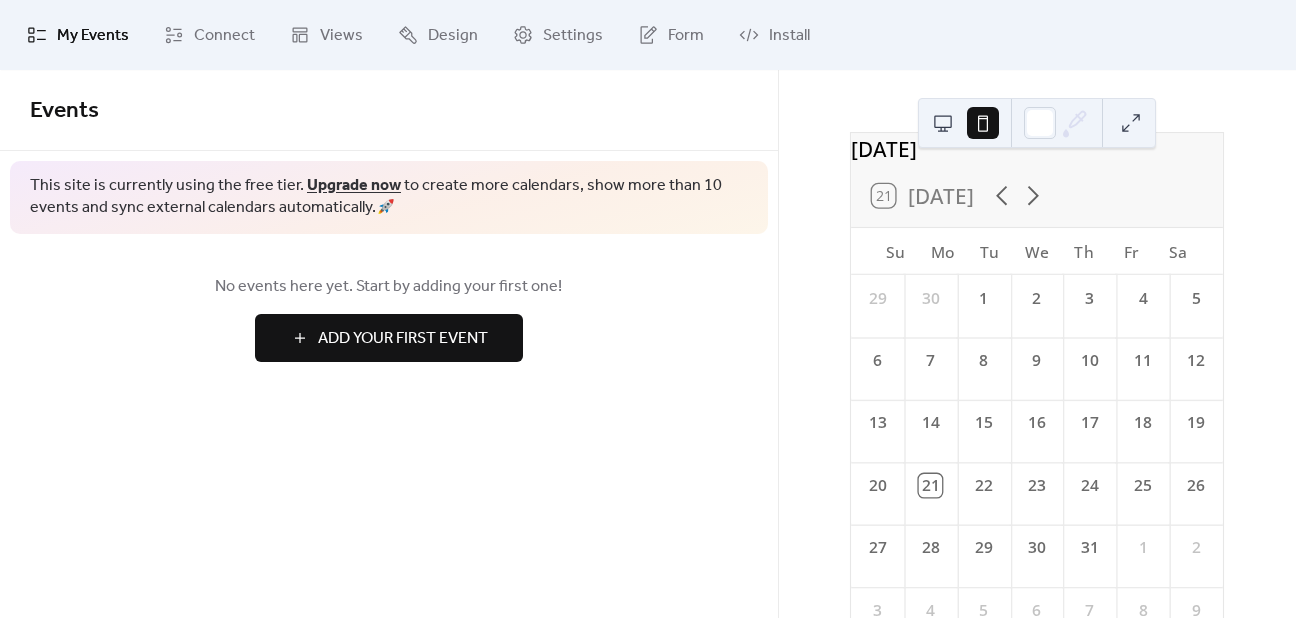 click at bounding box center [943, 123] 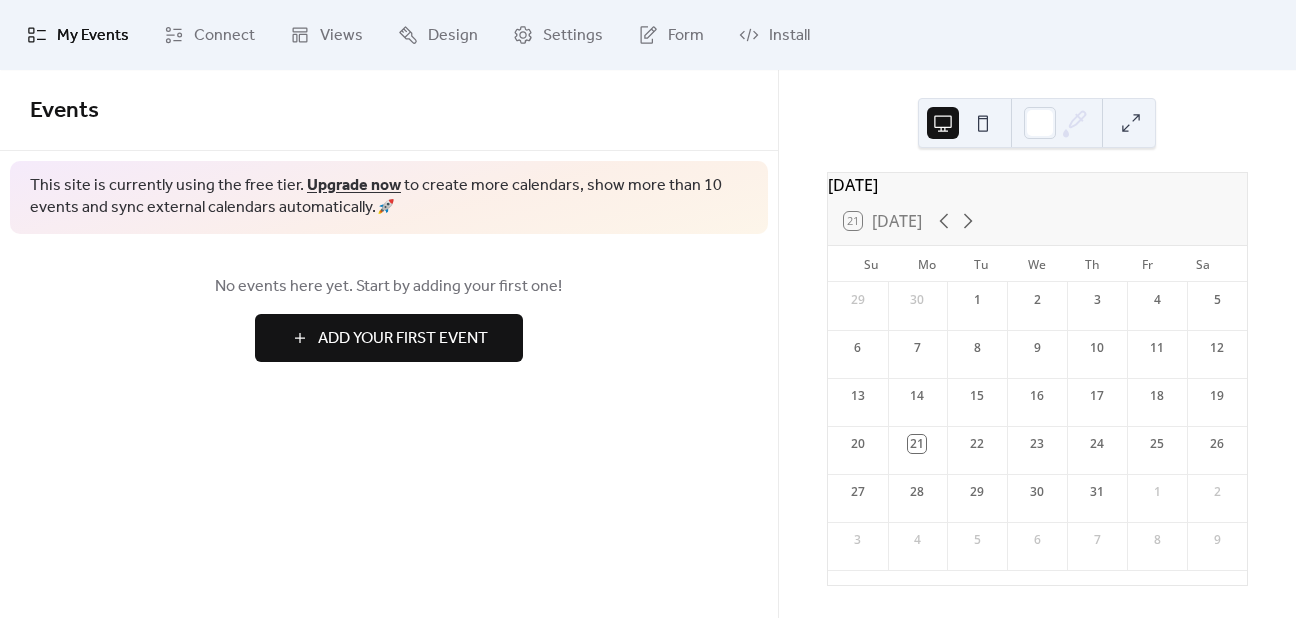 scroll, scrollTop: 15, scrollLeft: 0, axis: vertical 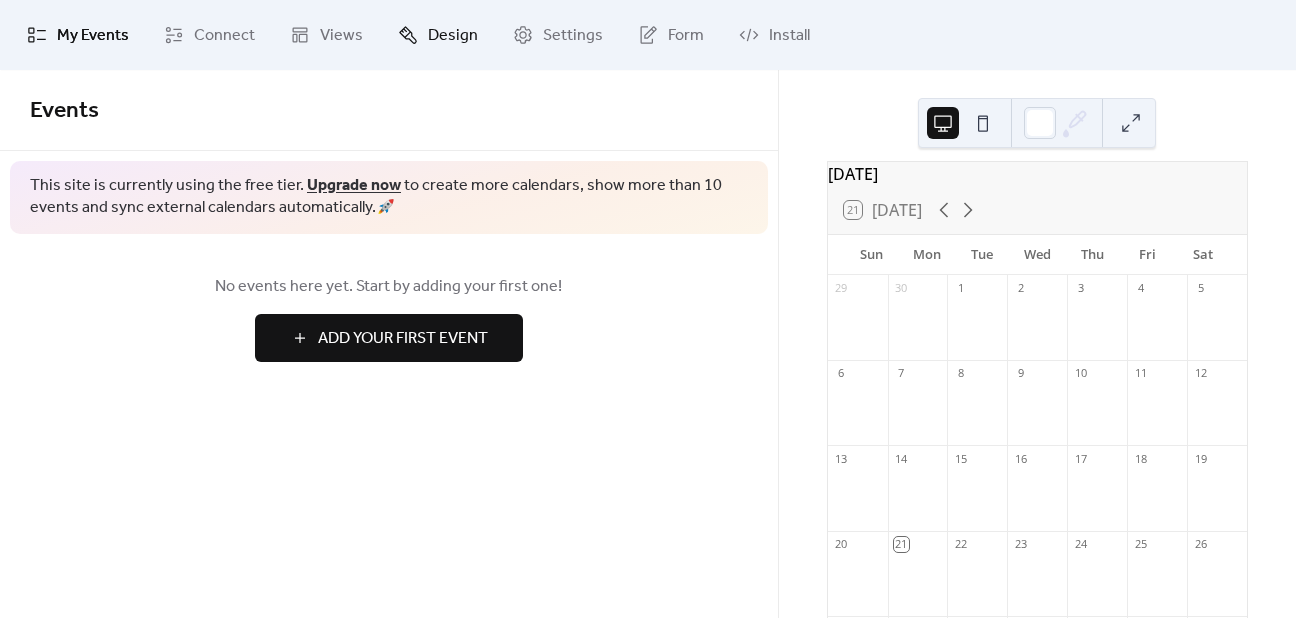 click 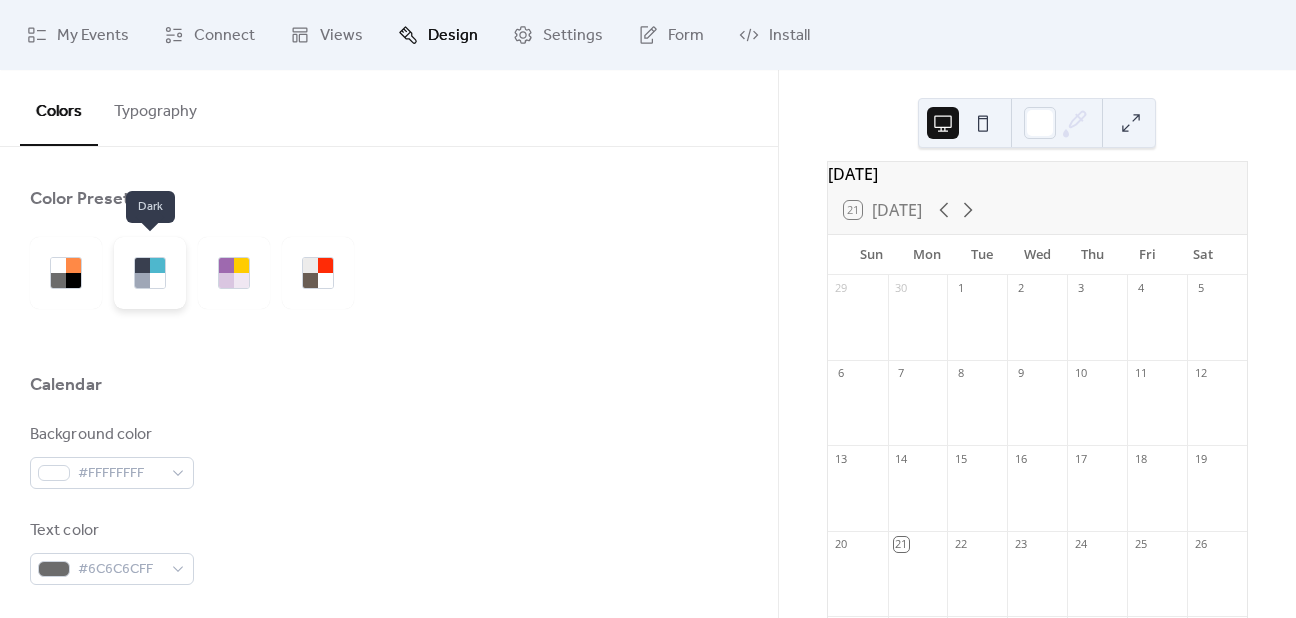 click at bounding box center [142, 265] 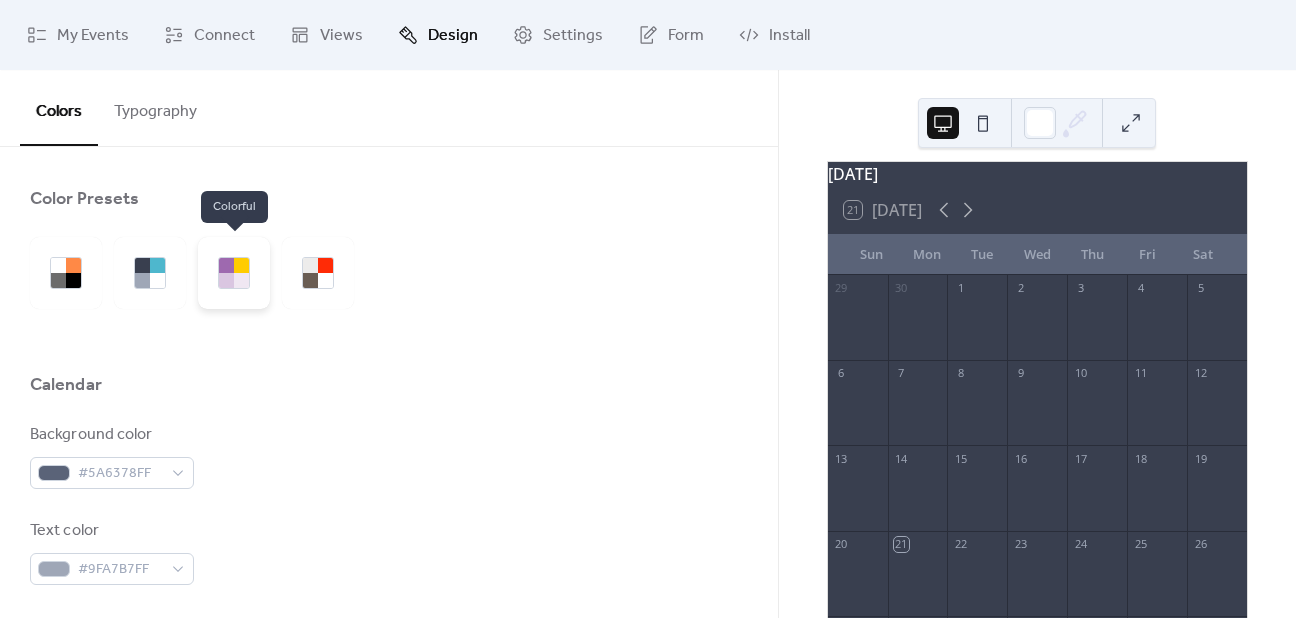 click at bounding box center [234, 273] 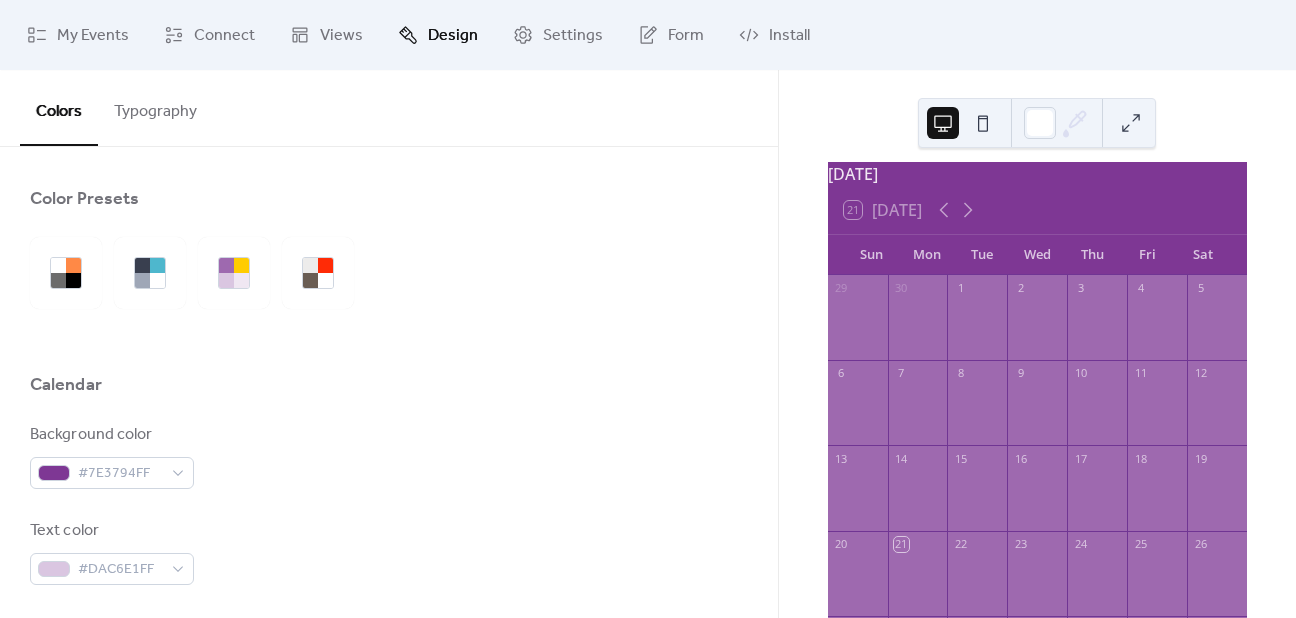 click at bounding box center [310, 280] 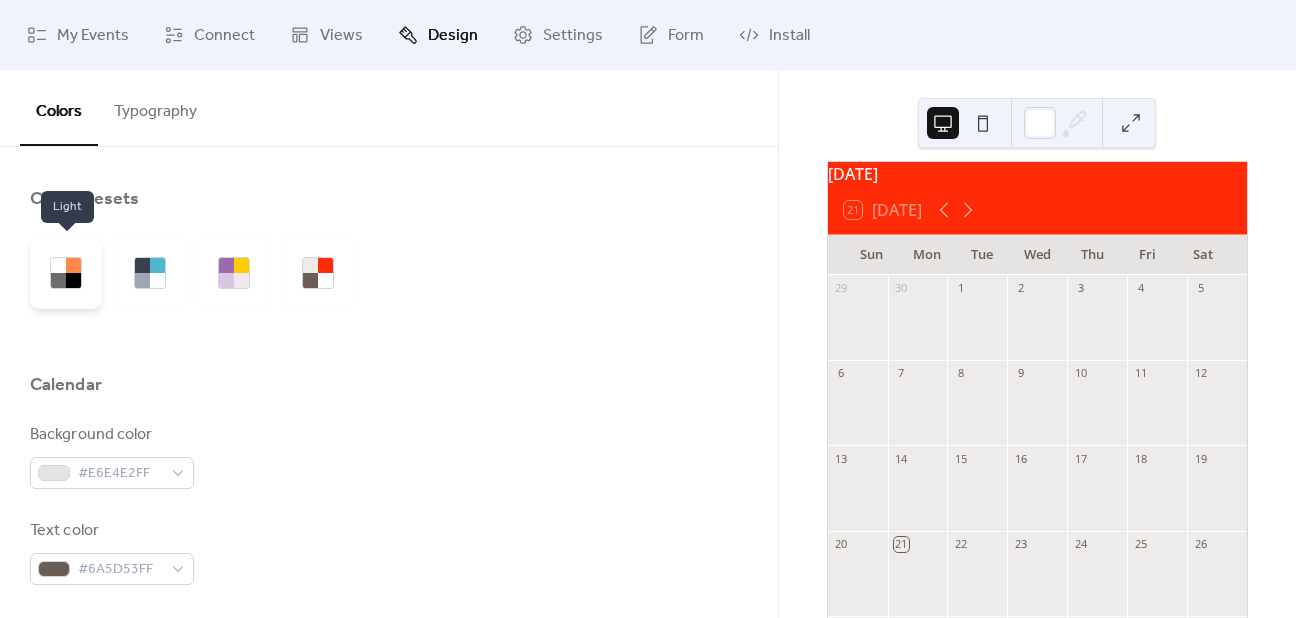 click at bounding box center [58, 280] 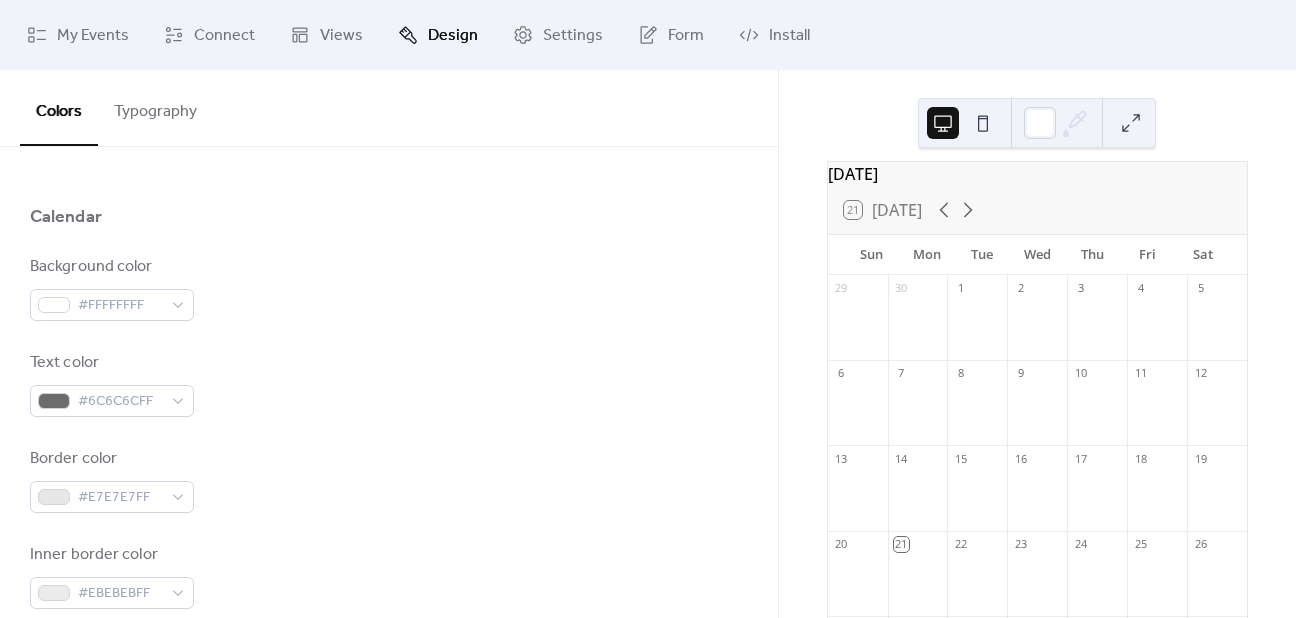 scroll, scrollTop: 200, scrollLeft: 0, axis: vertical 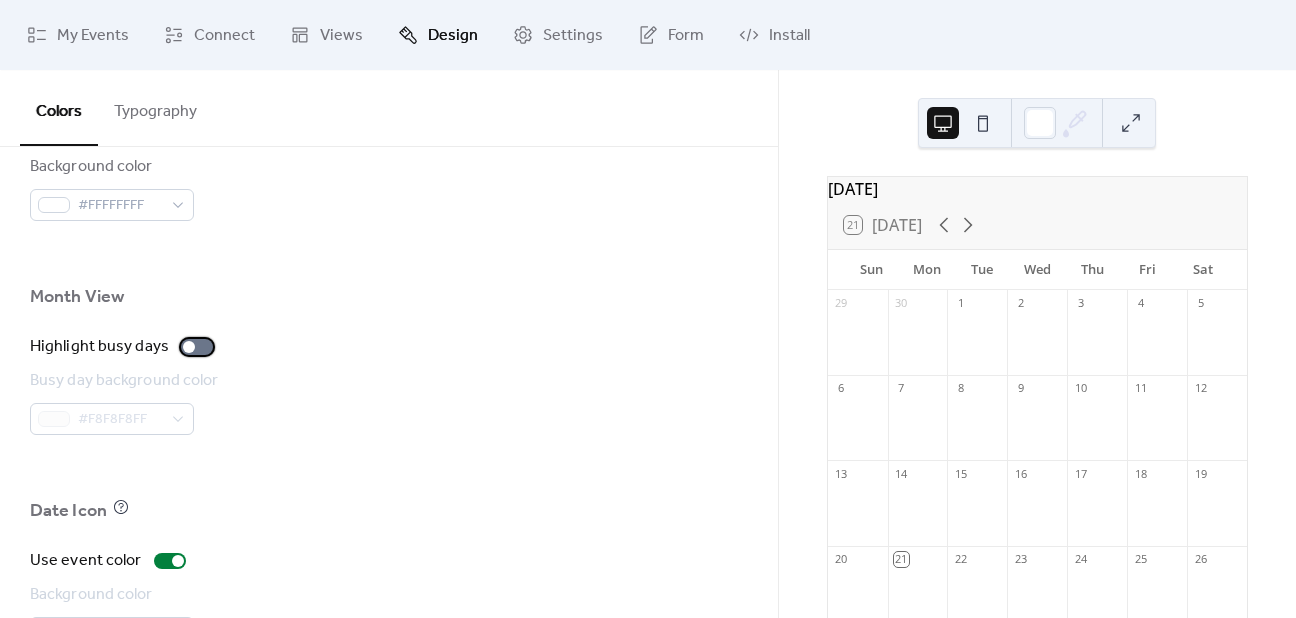 click at bounding box center [189, 347] 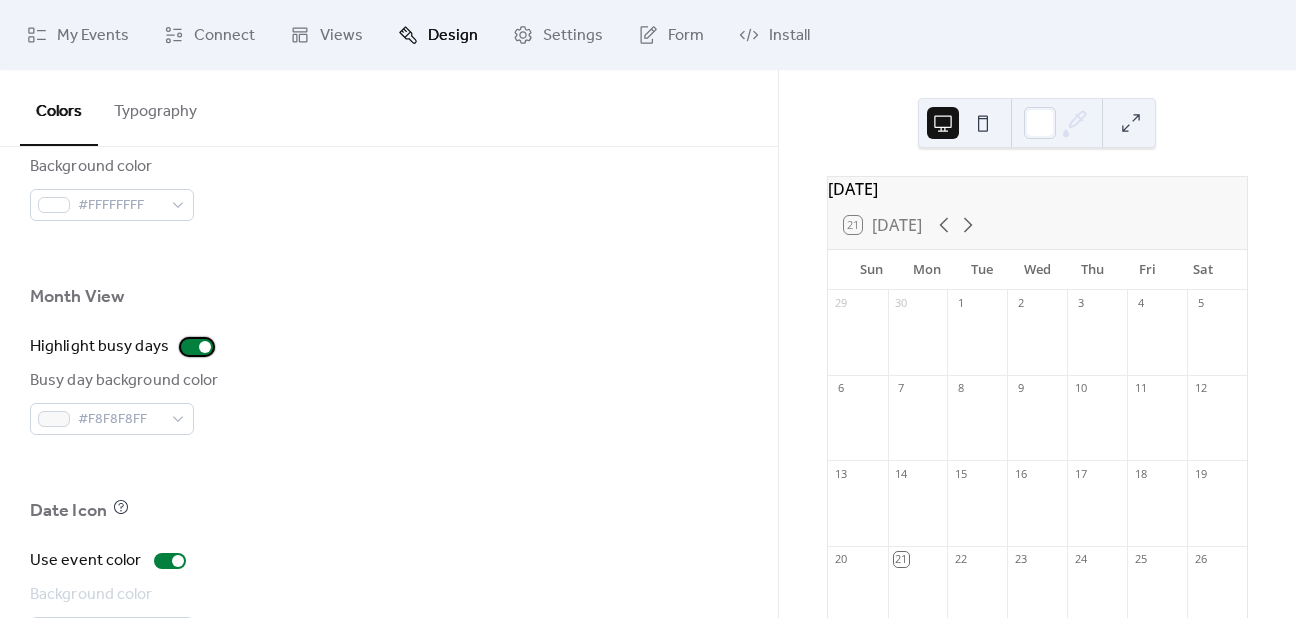 click at bounding box center (205, 347) 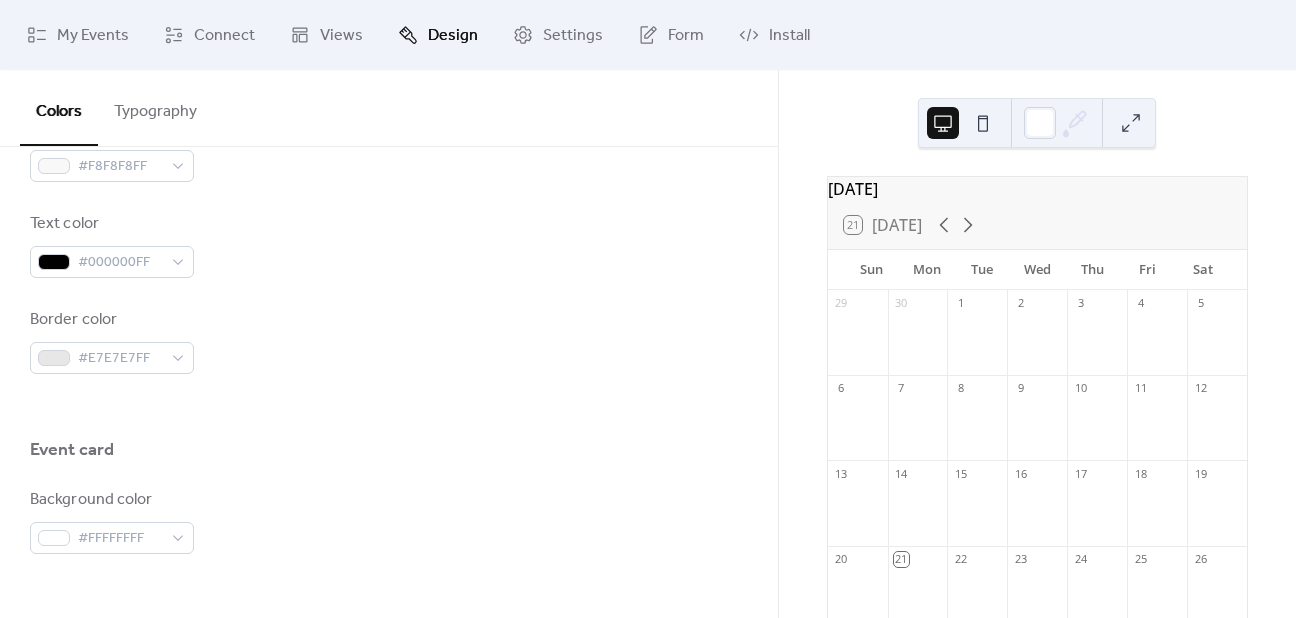 scroll, scrollTop: 467, scrollLeft: 0, axis: vertical 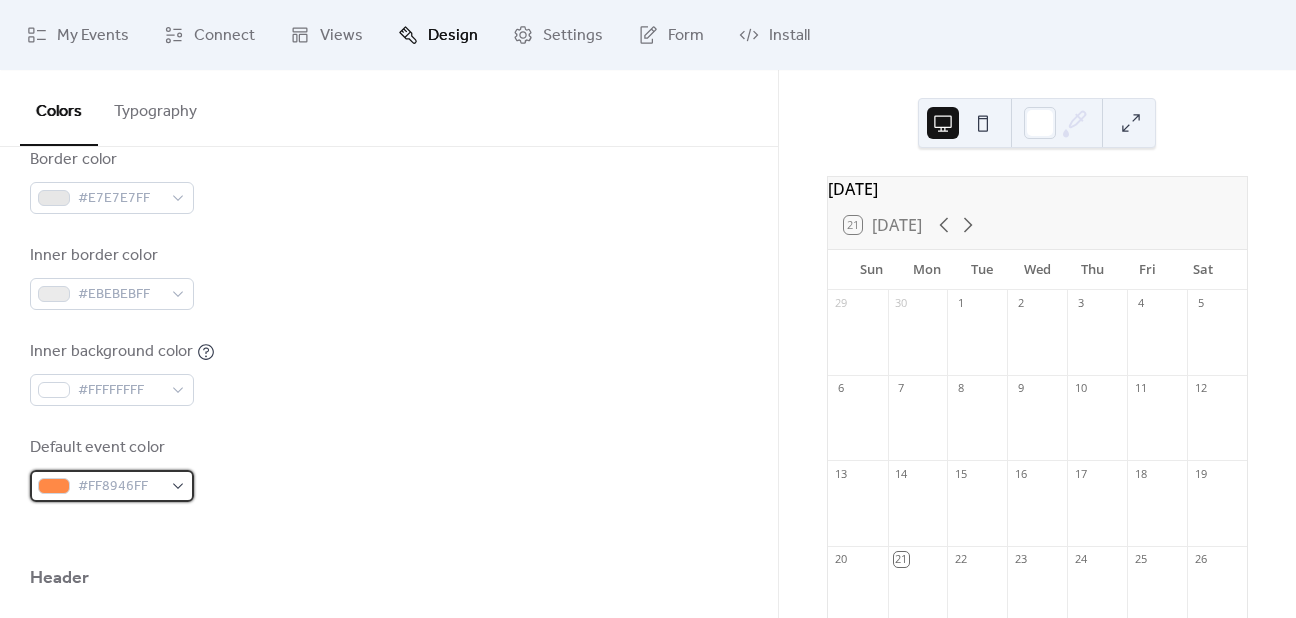 click on "#FF8946FF" at bounding box center (120, 487) 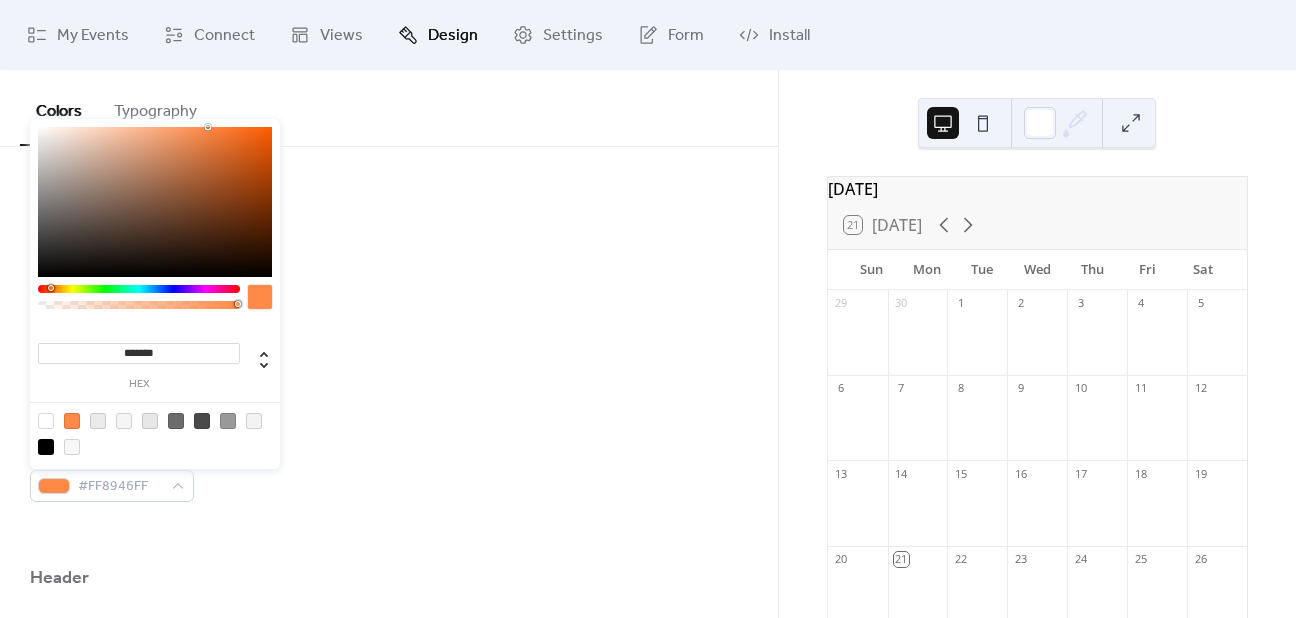 drag, startPoint x: 159, startPoint y: 348, endPoint x: 123, endPoint y: 349, distance: 36.013885 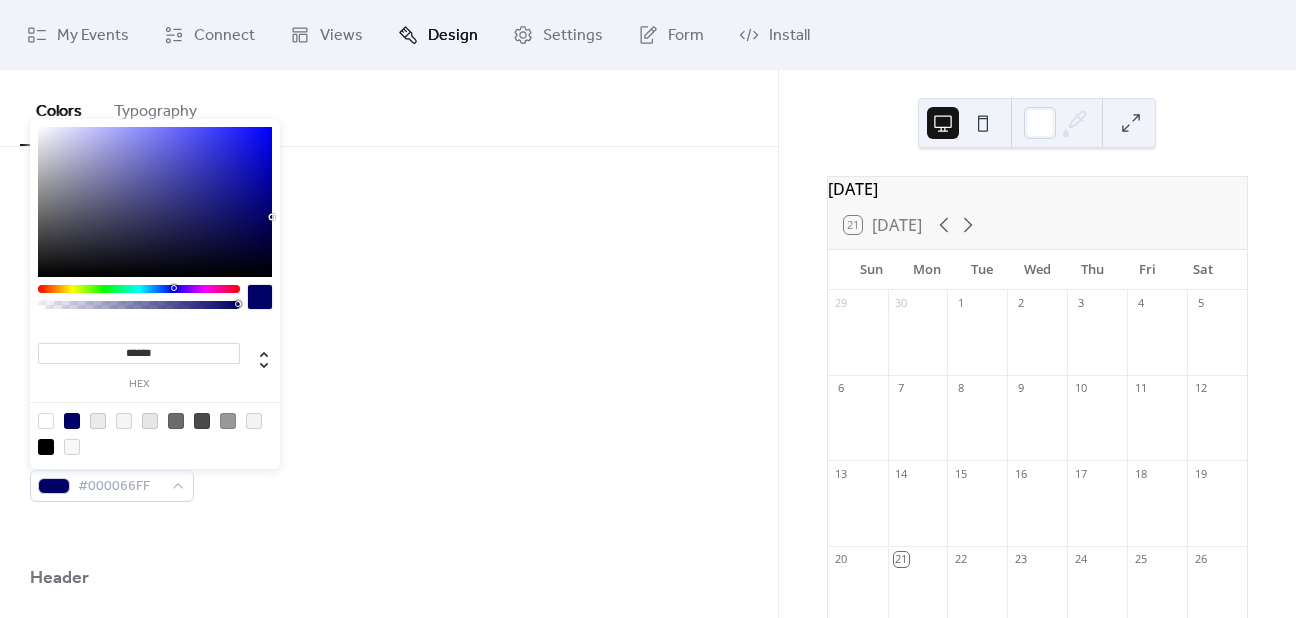 type on "*******" 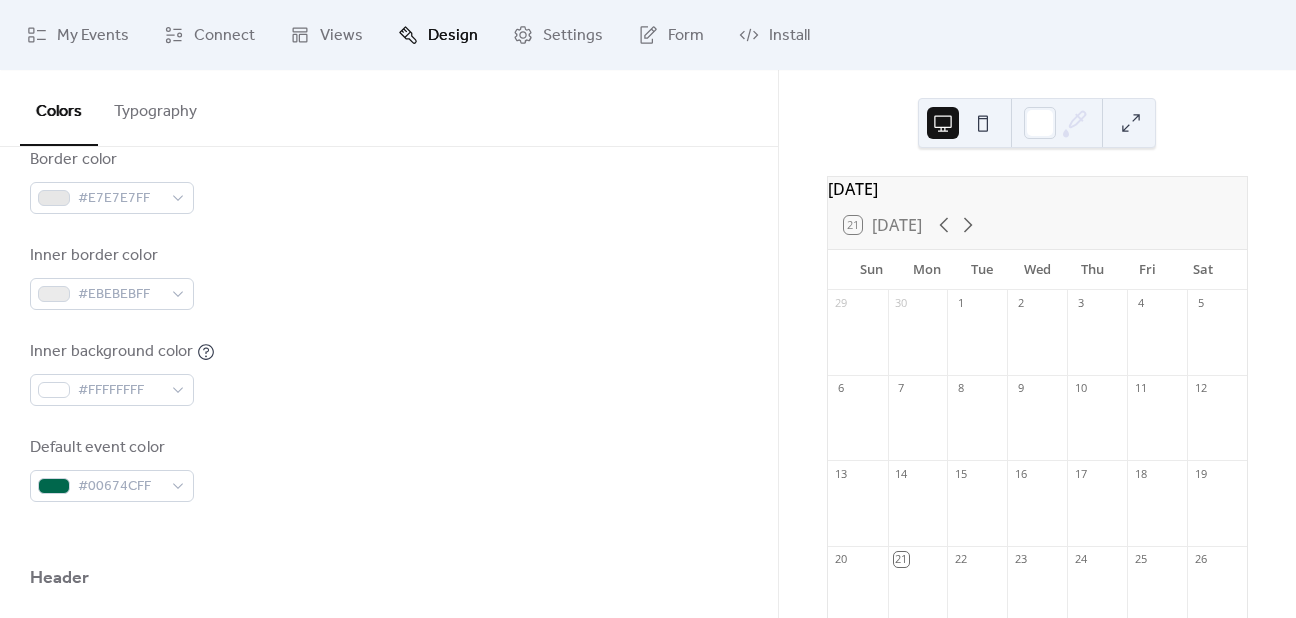 click on "Default event color #00674CFF" at bounding box center (389, 469) 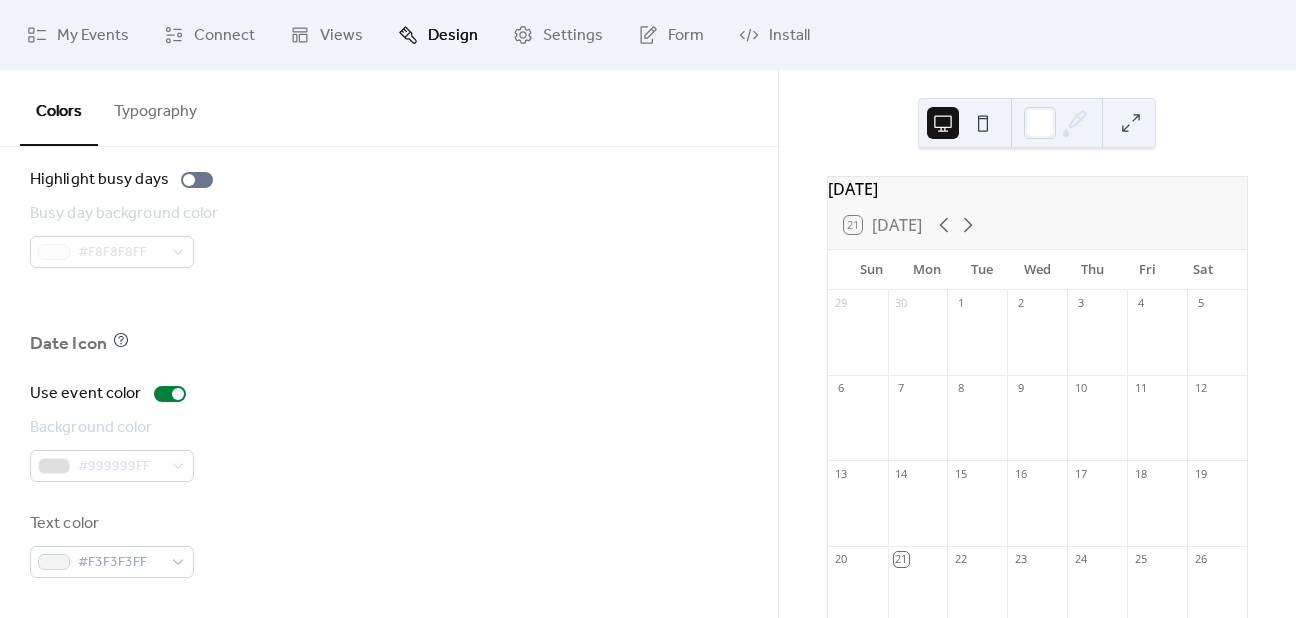 scroll, scrollTop: 0, scrollLeft: 0, axis: both 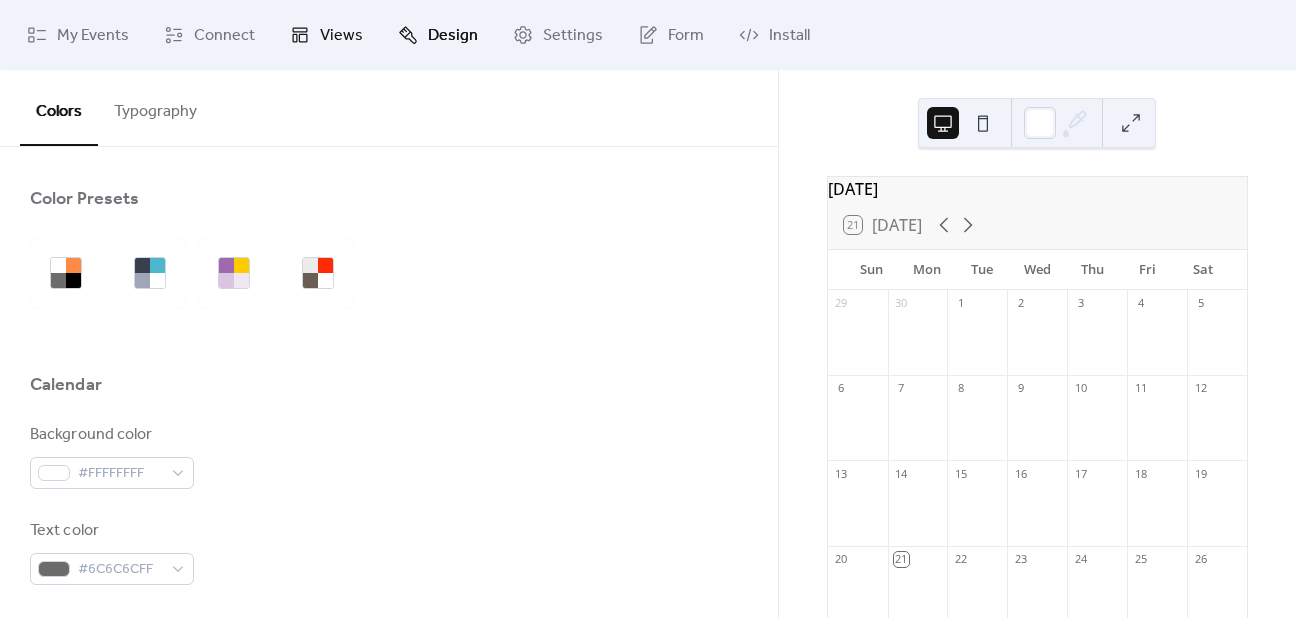 click on "Views" at bounding box center (341, 36) 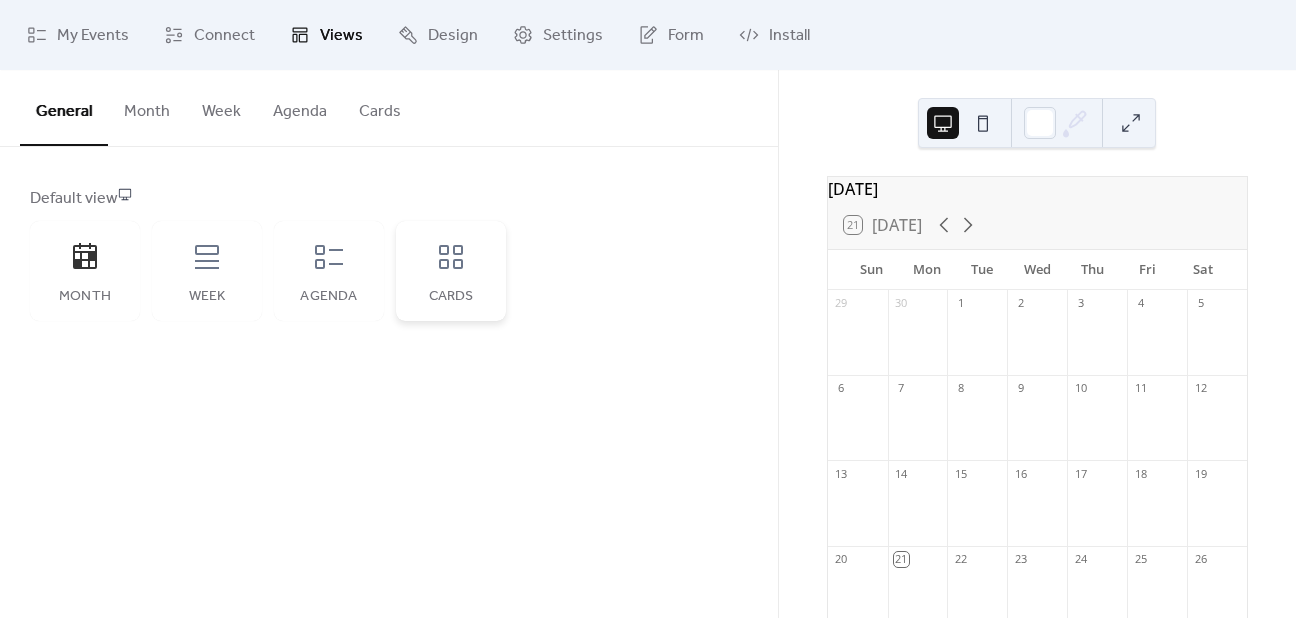 click on "Cards" at bounding box center [451, 271] 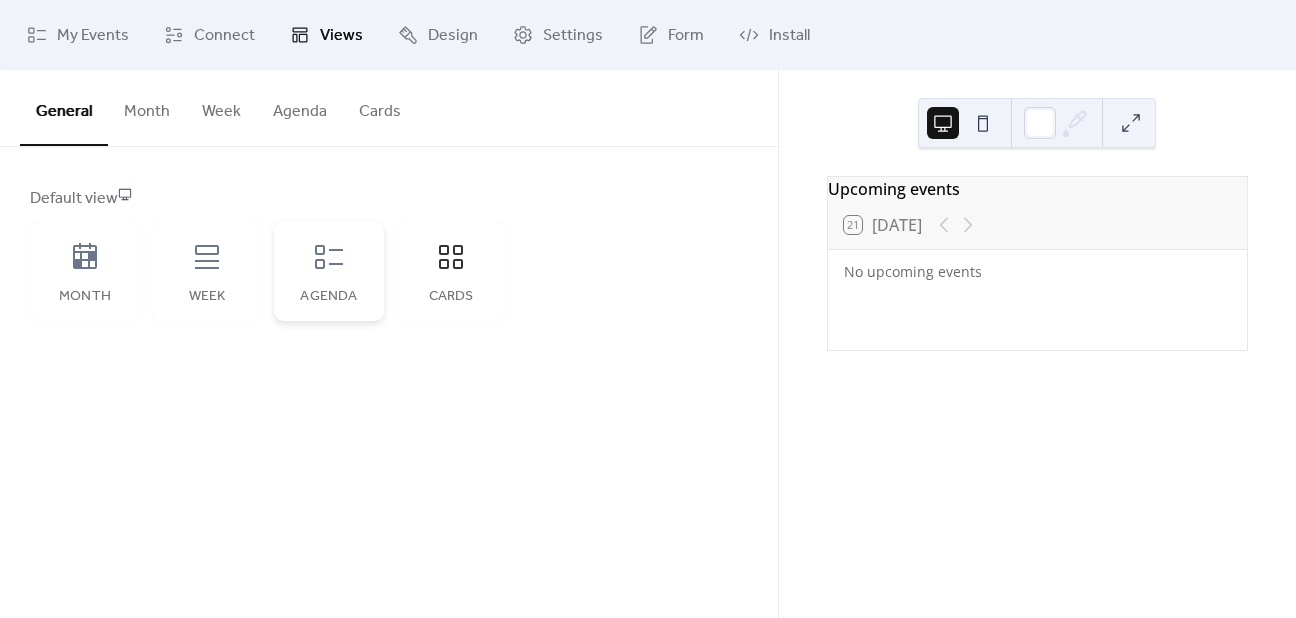 click on "Agenda" at bounding box center (329, 271) 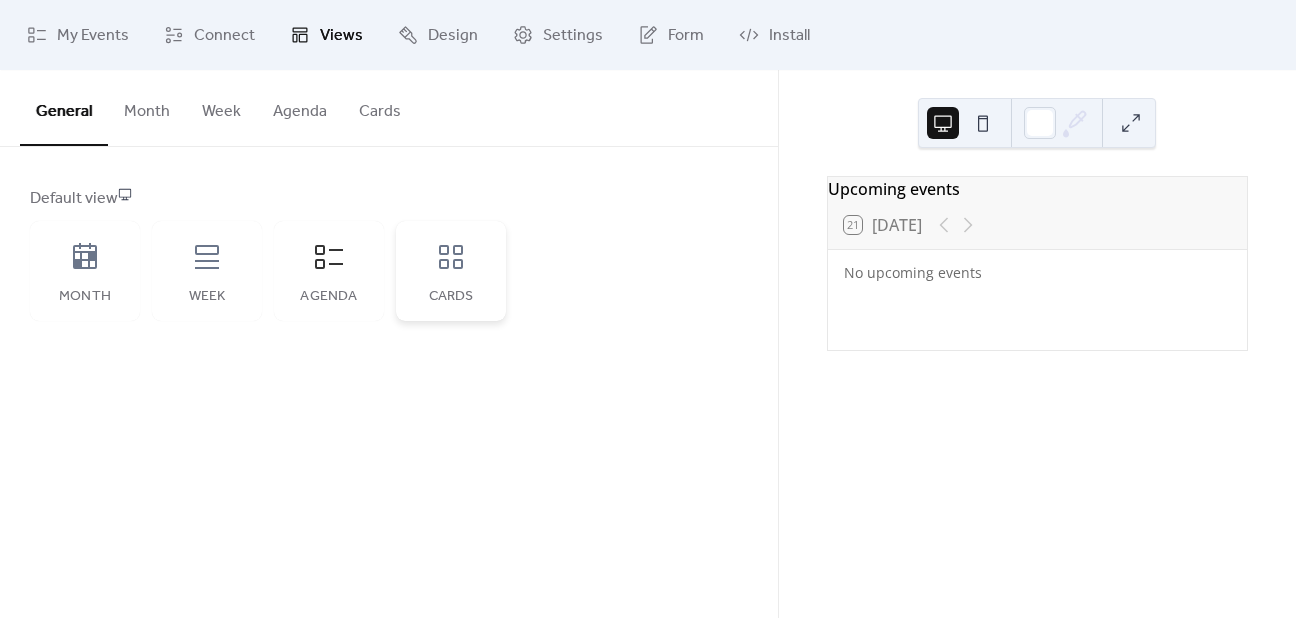 click 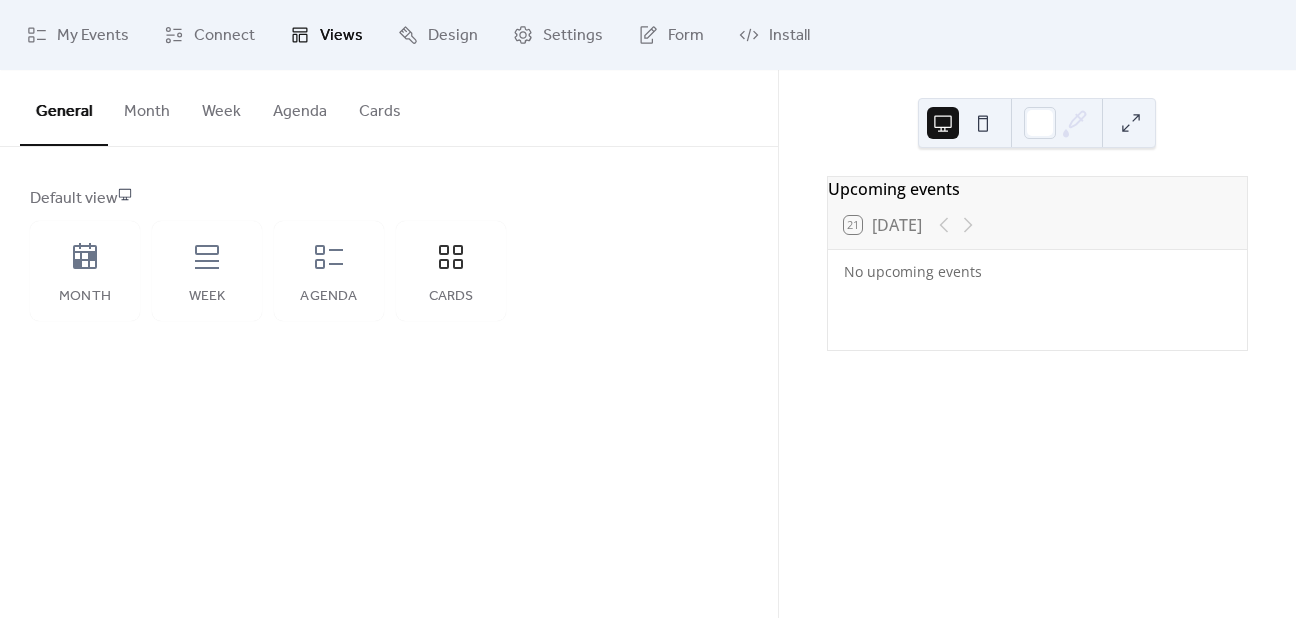click on "Month" at bounding box center [147, 107] 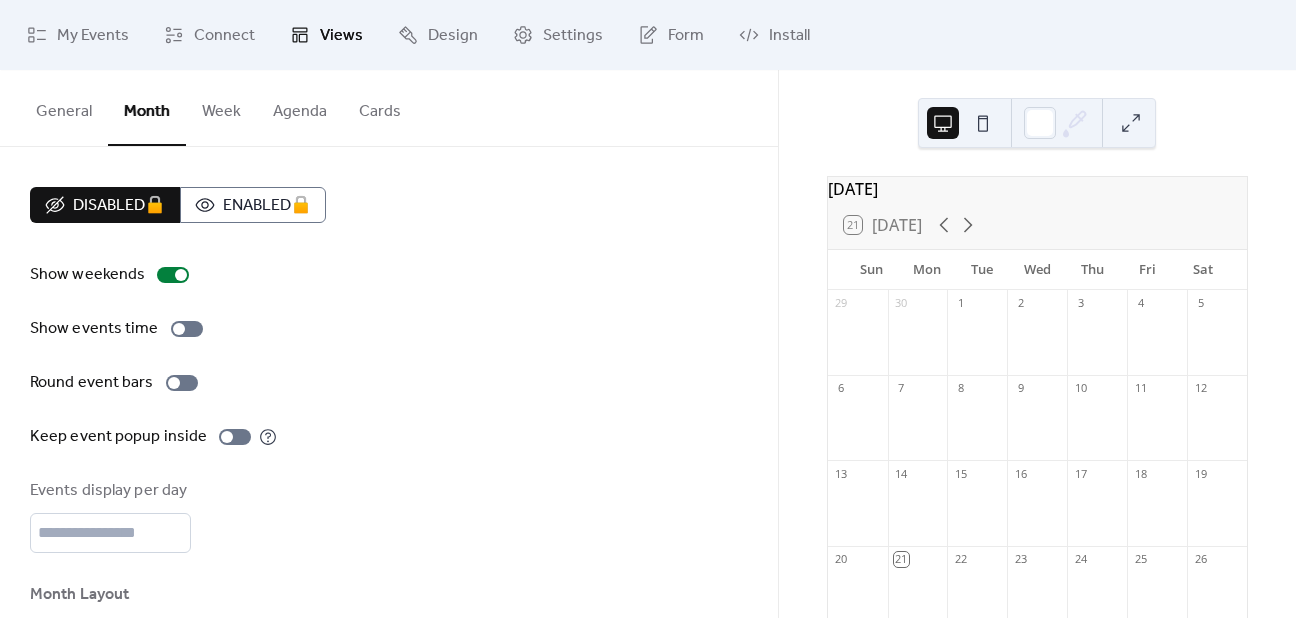 click on "Week" at bounding box center (221, 107) 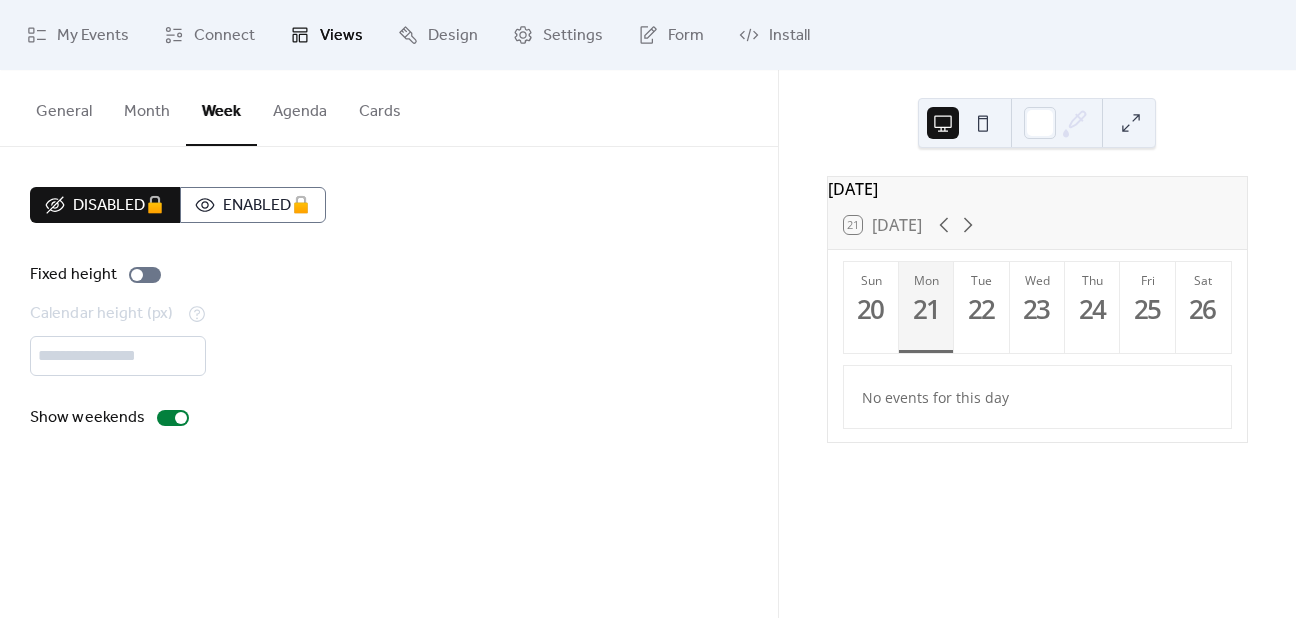 click on "Agenda" at bounding box center (300, 107) 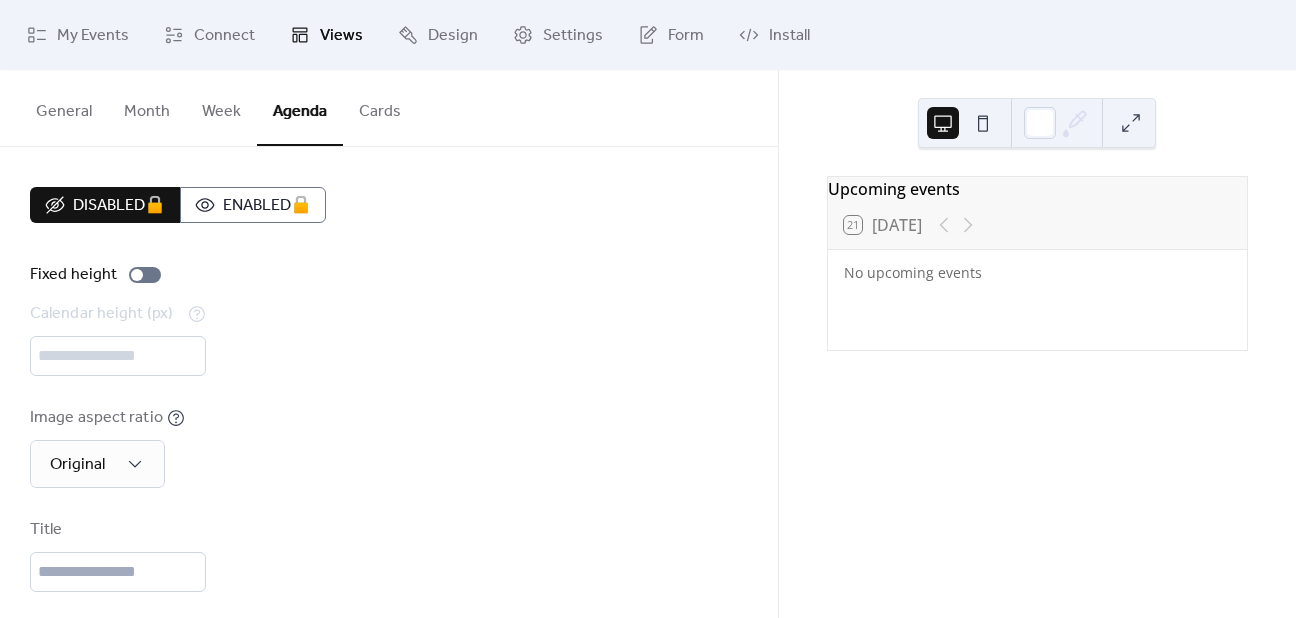 click on "Cards" at bounding box center [380, 107] 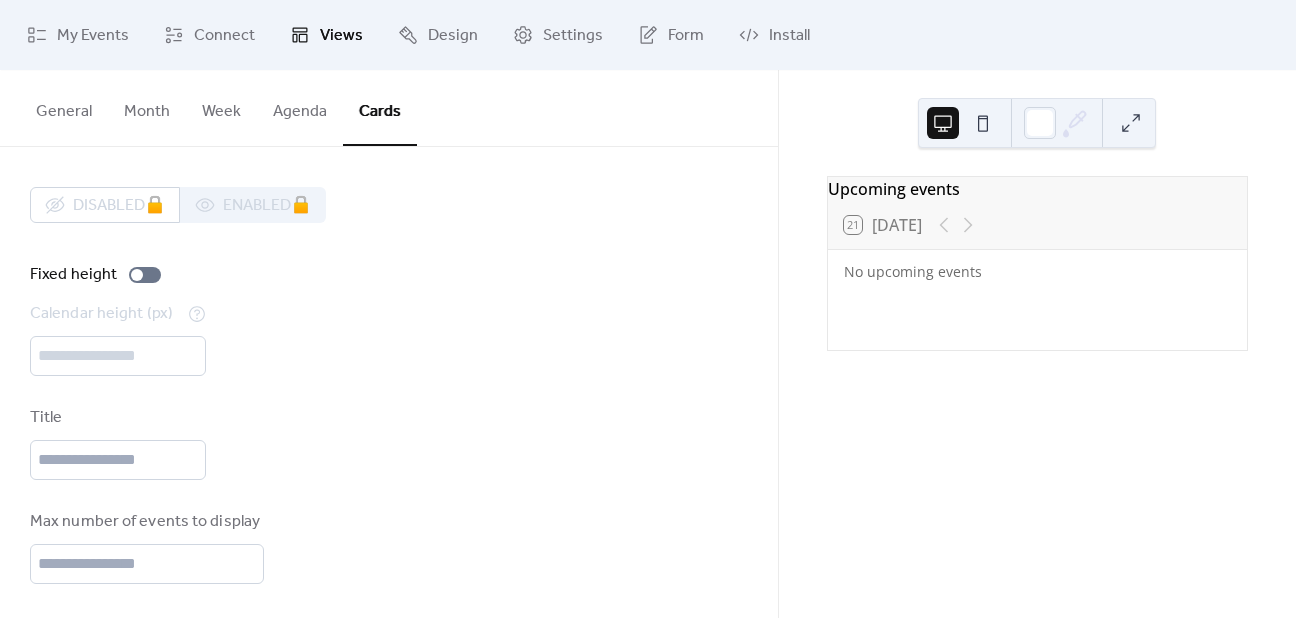 click on "General" at bounding box center (64, 107) 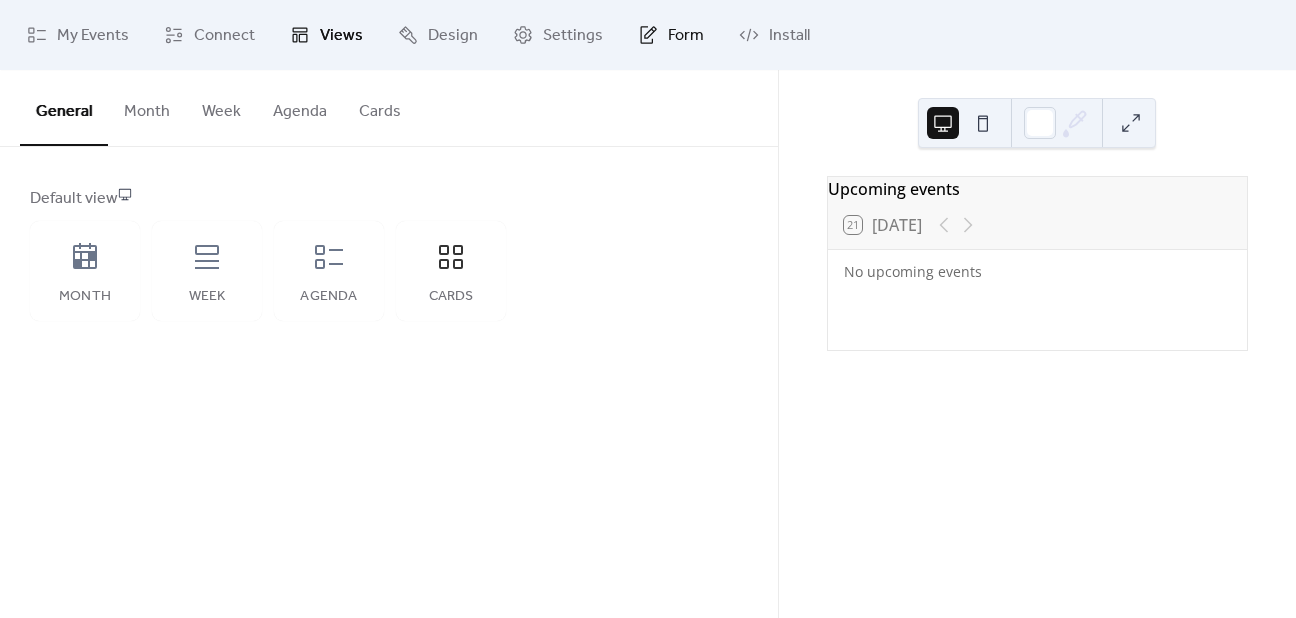 click 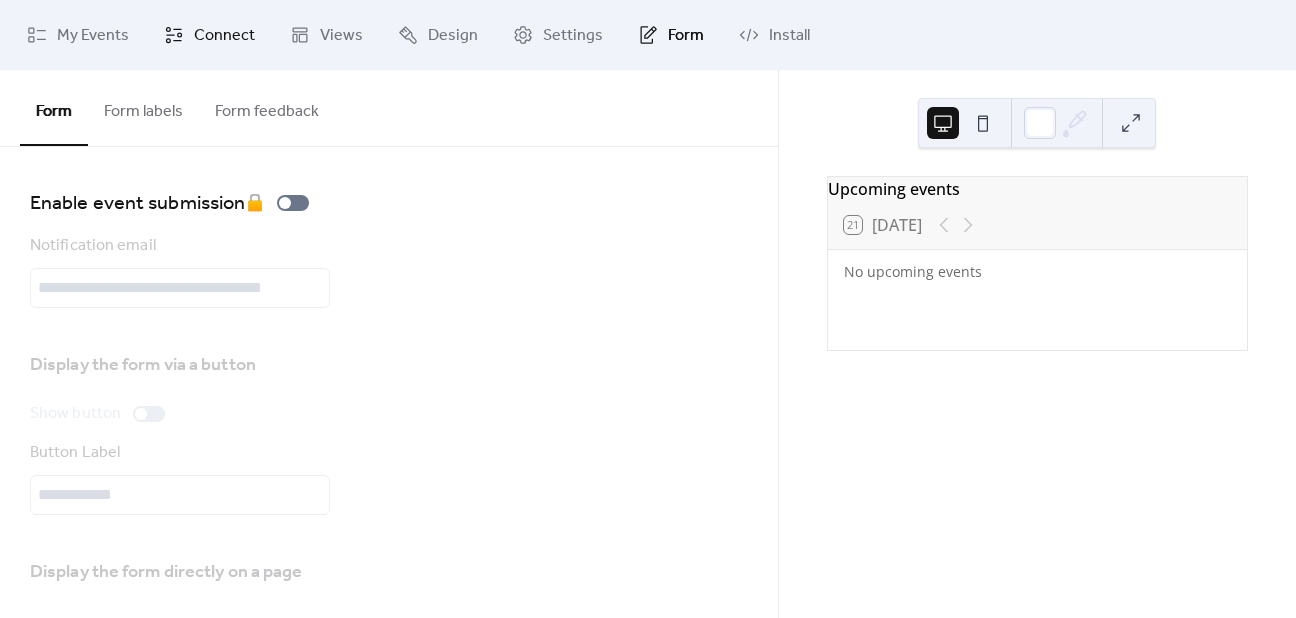 click on "Connect" at bounding box center [224, 36] 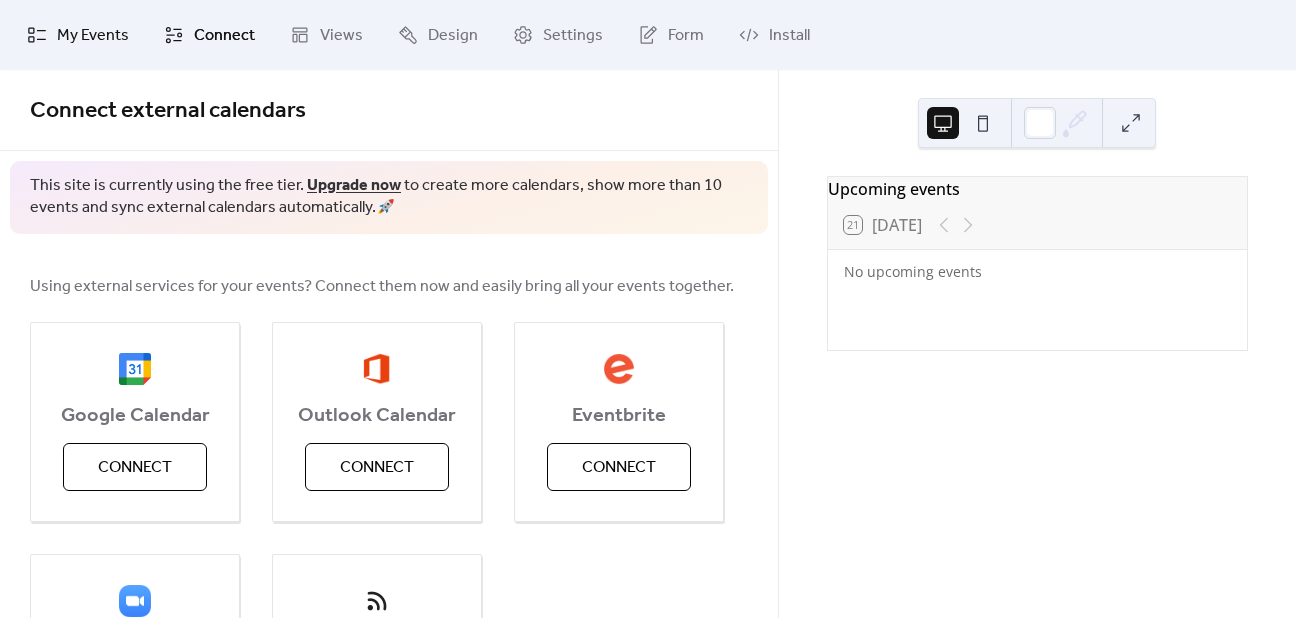 click on "My Events" at bounding box center (93, 36) 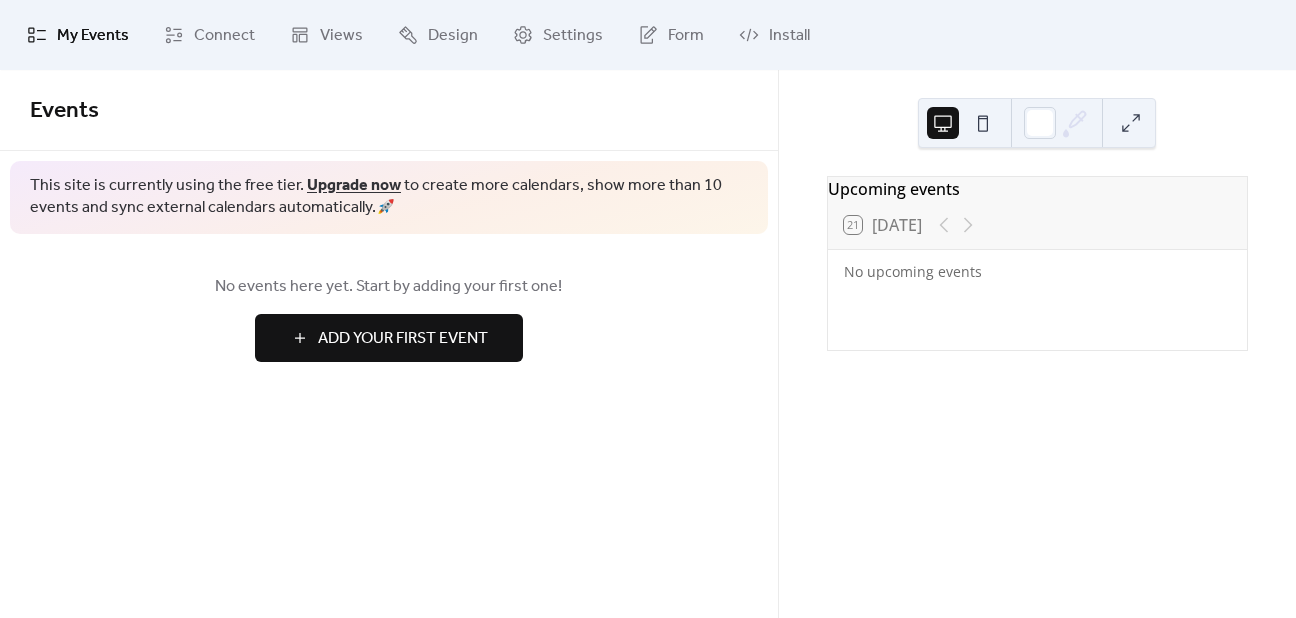 click on "Add Your First Event" at bounding box center (403, 339) 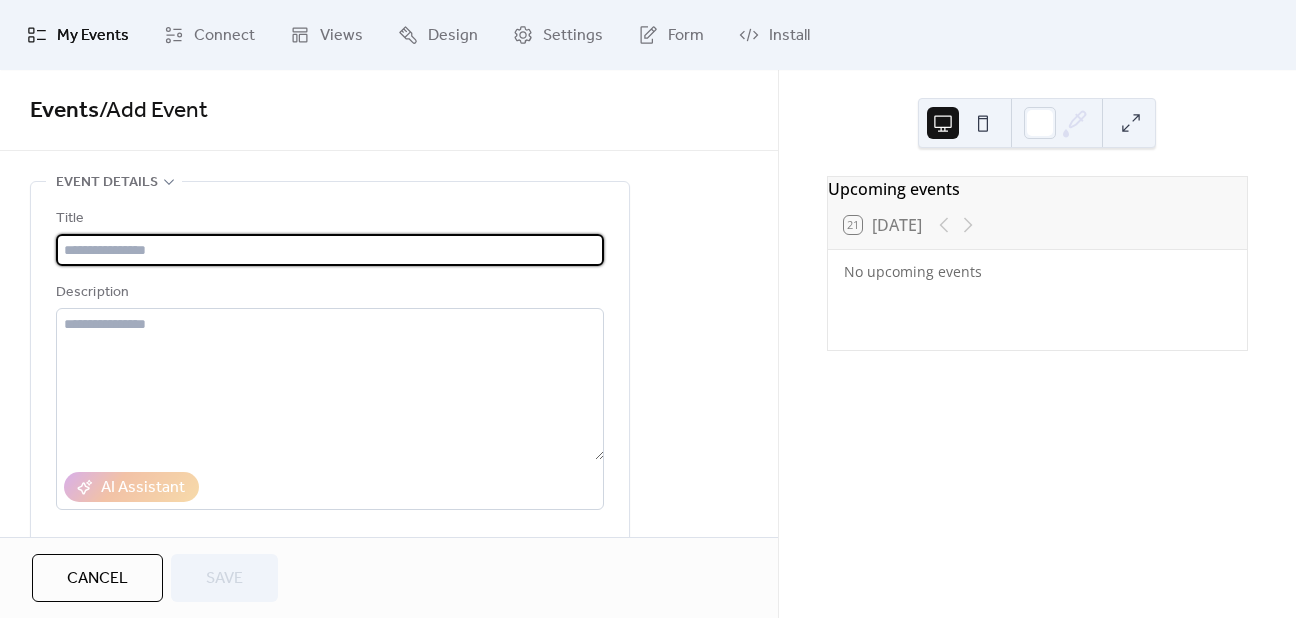 click at bounding box center [330, 250] 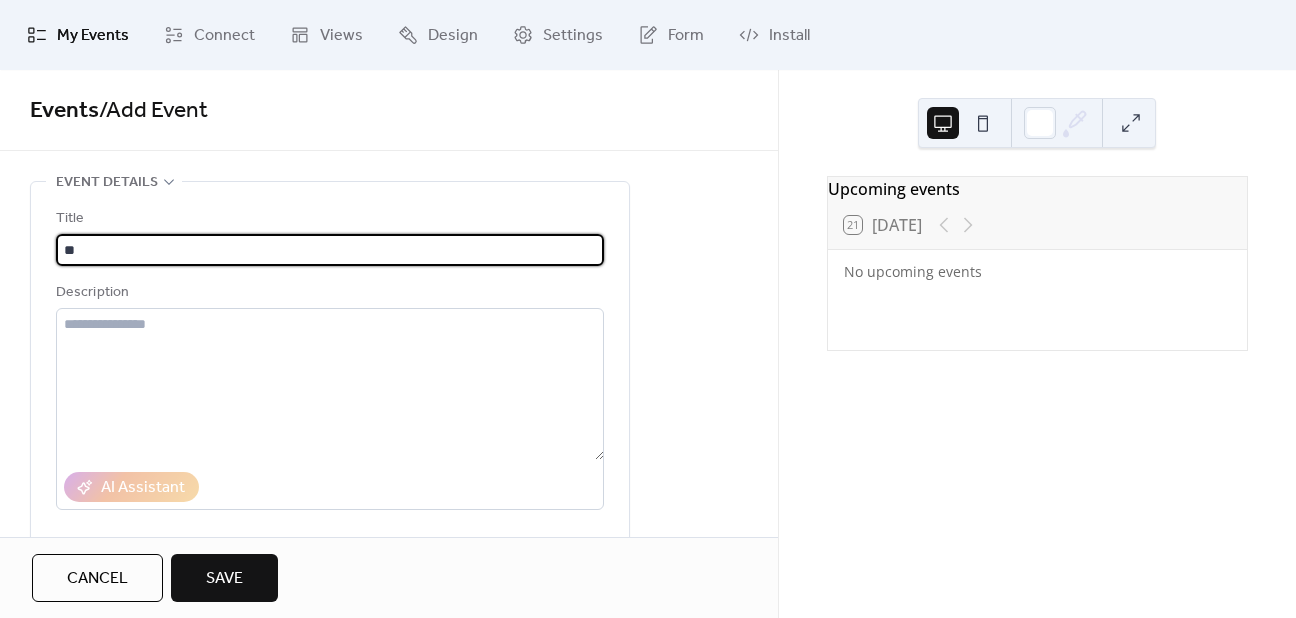 type on "*" 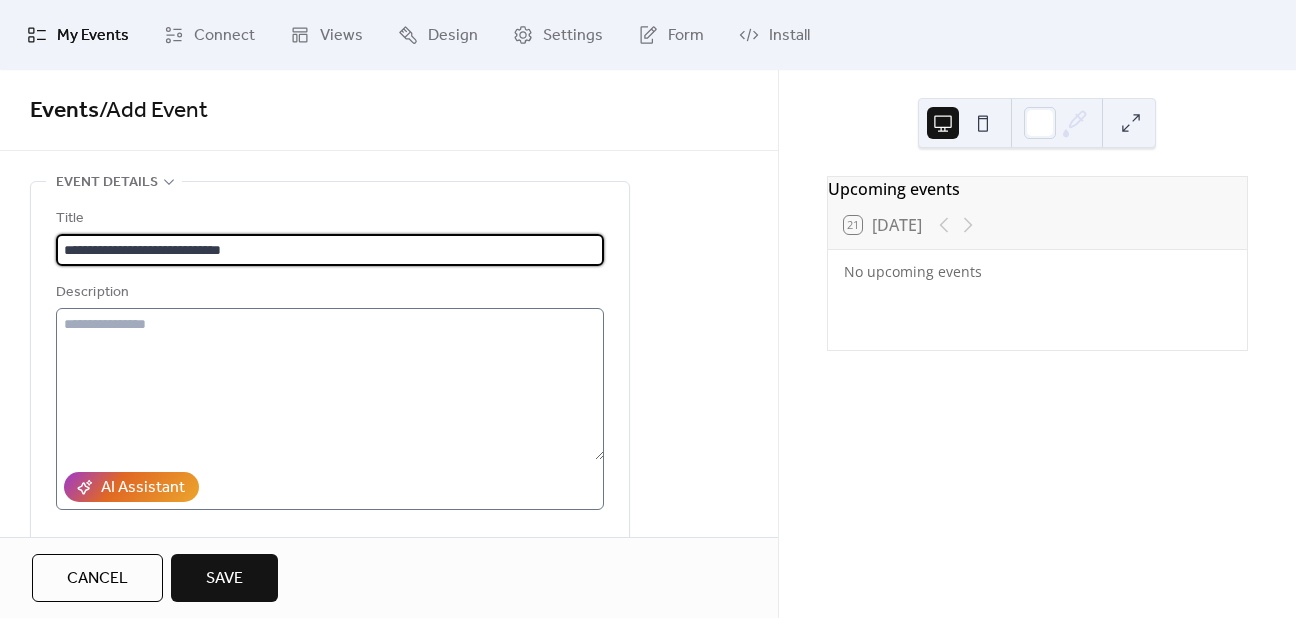 type on "**********" 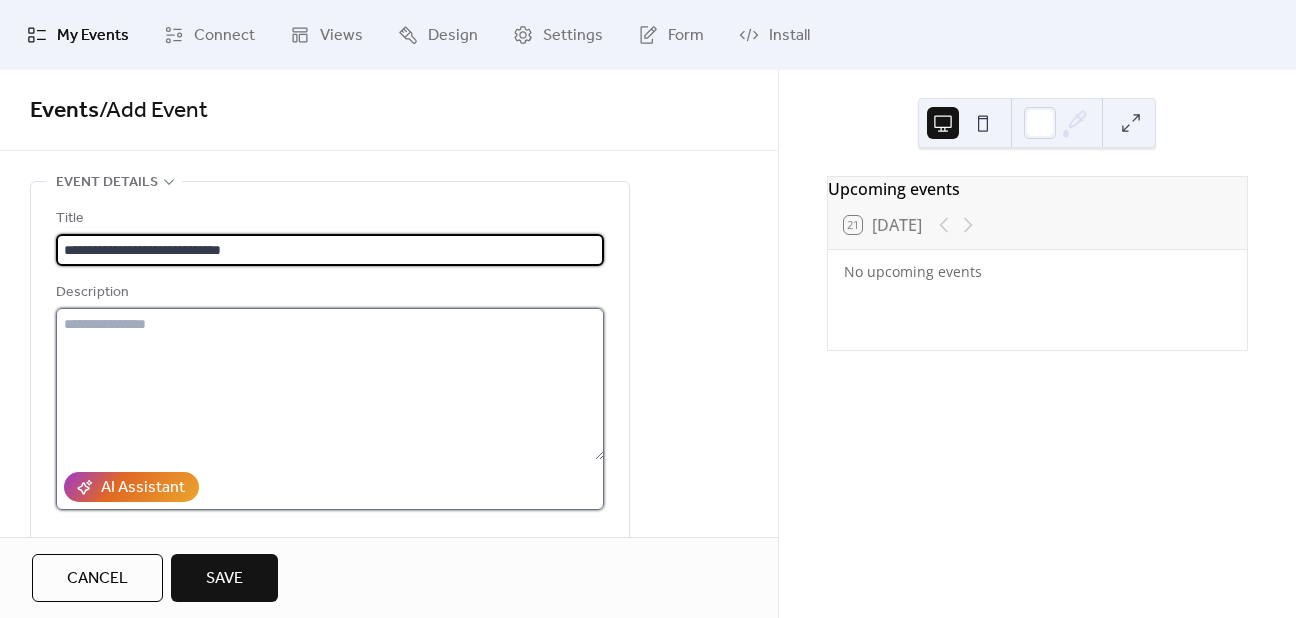 click at bounding box center (330, 384) 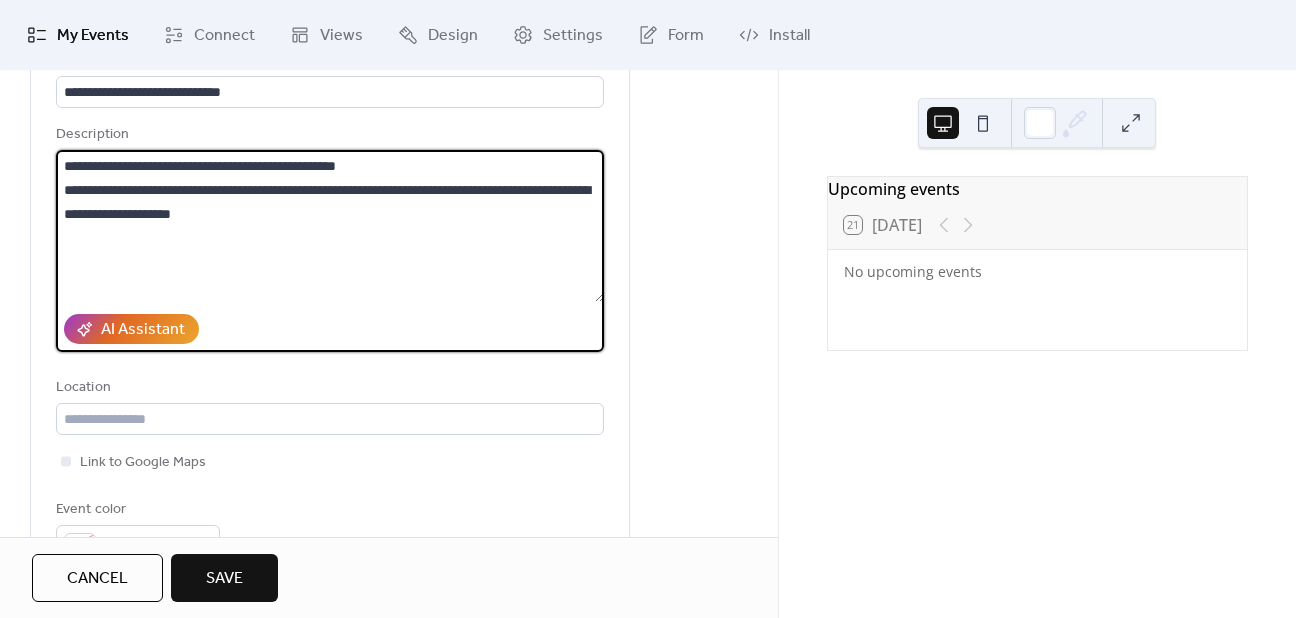 scroll, scrollTop: 200, scrollLeft: 0, axis: vertical 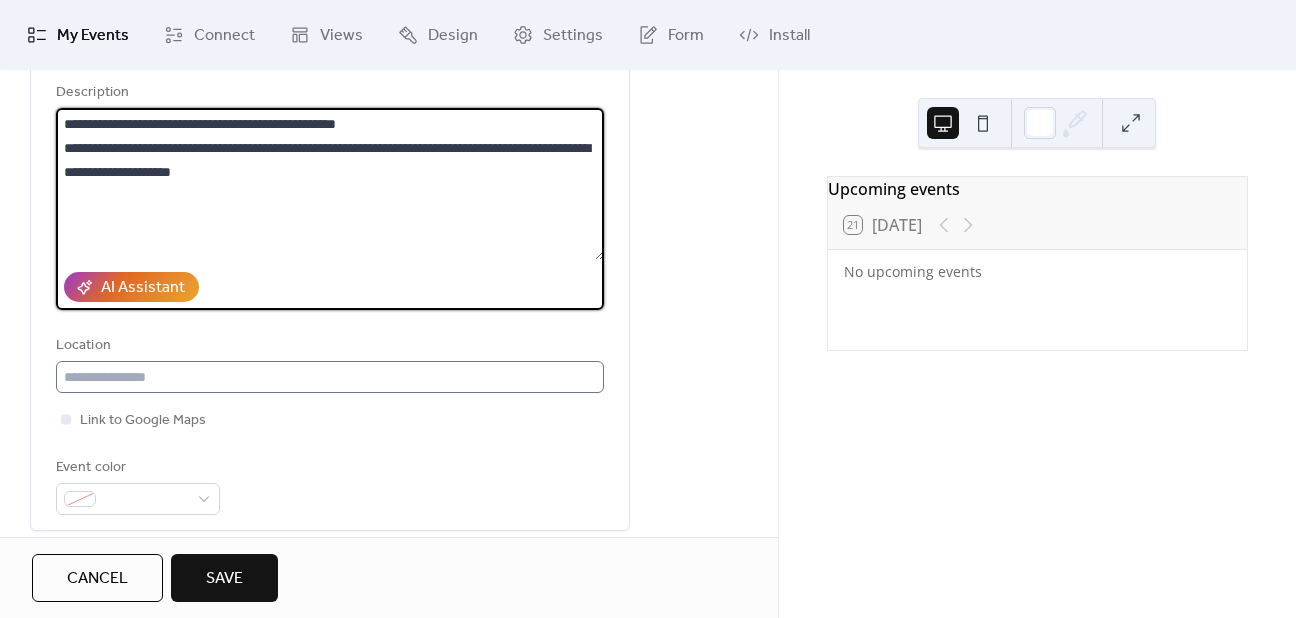 type on "**********" 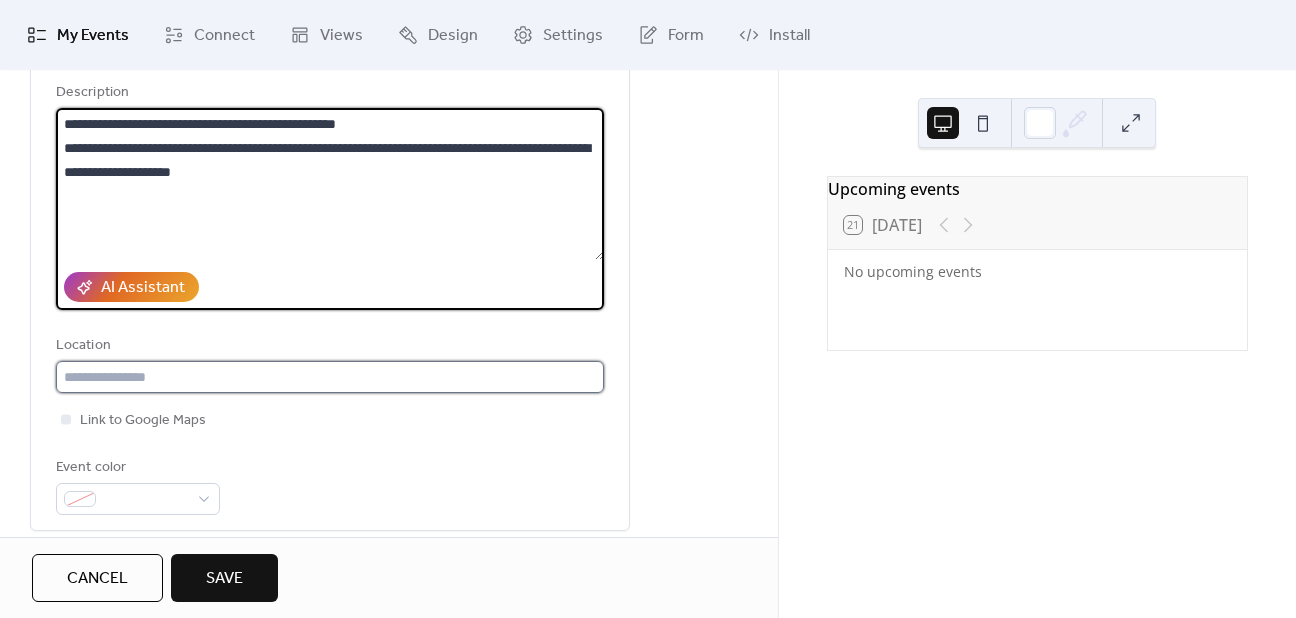 click at bounding box center (330, 377) 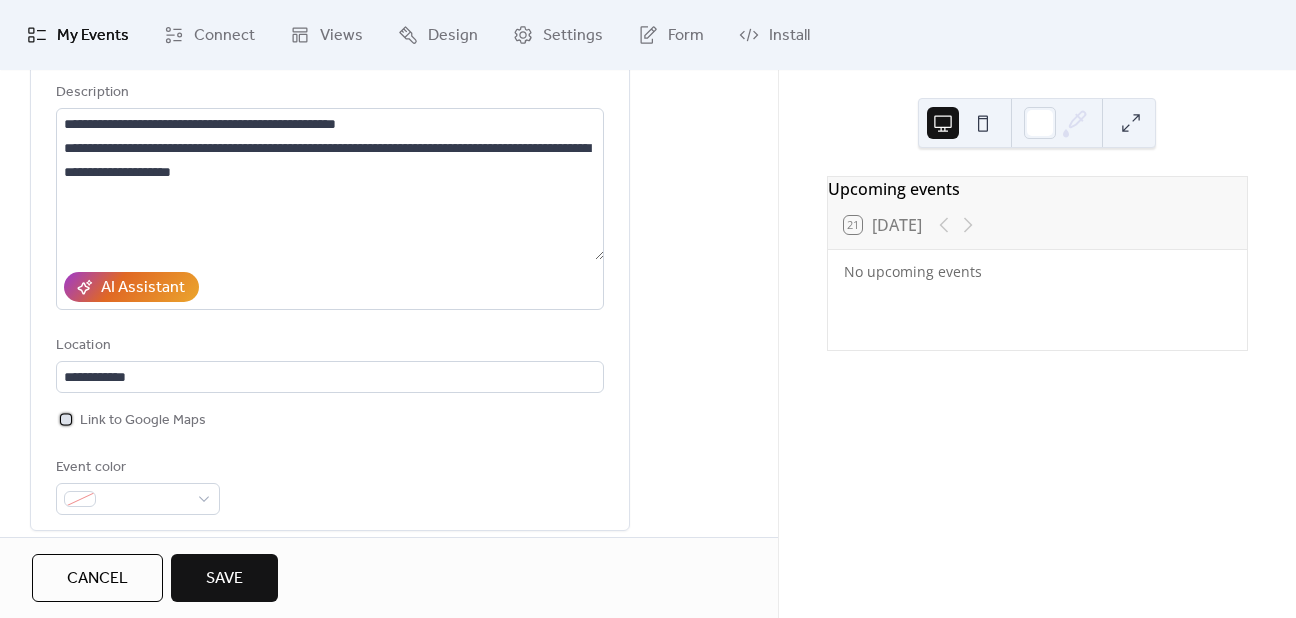 click on "Link to Google Maps" at bounding box center [143, 421] 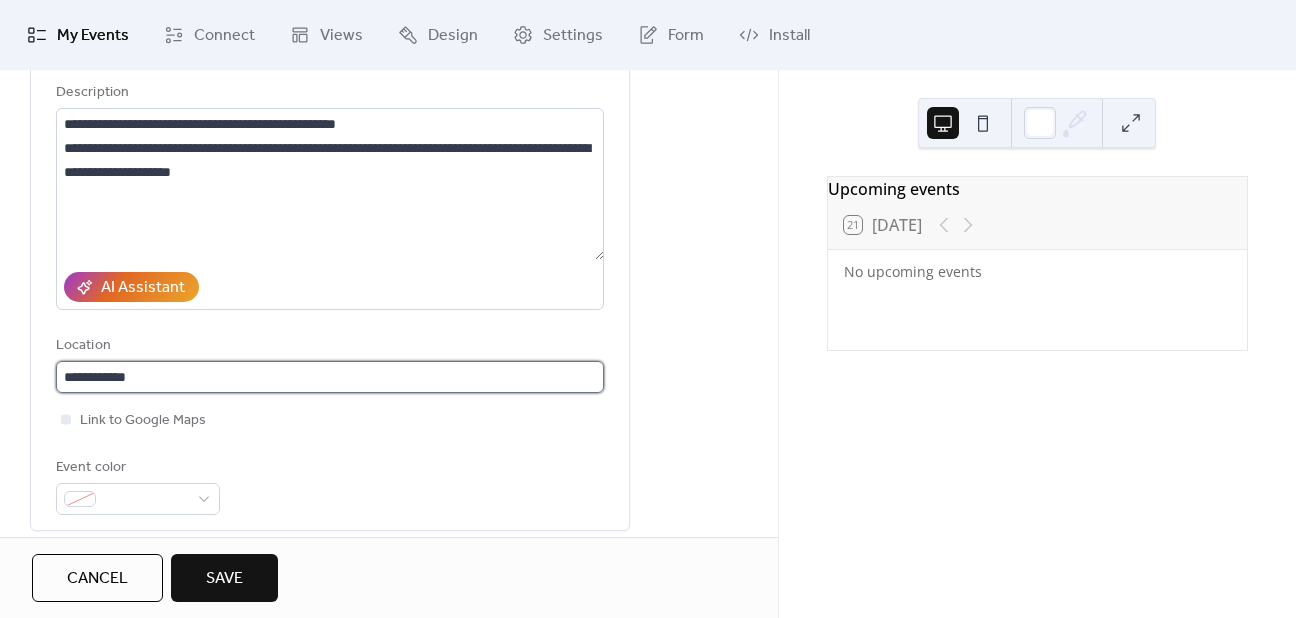 click on "**********" at bounding box center (330, 377) 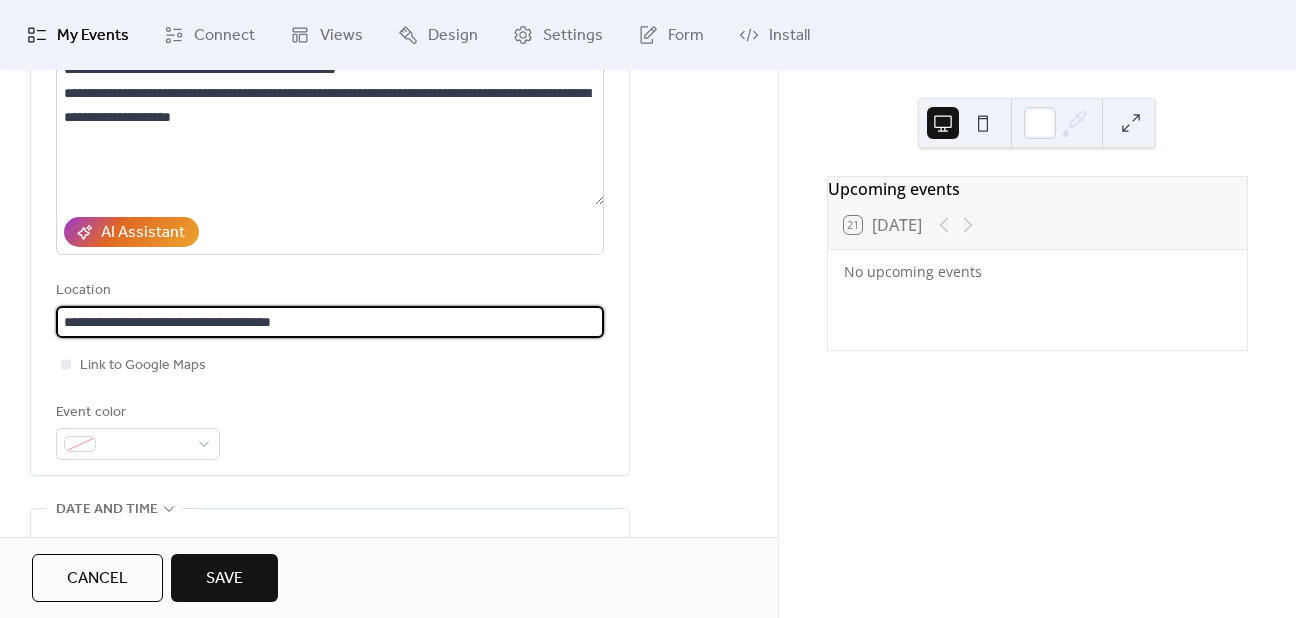 scroll, scrollTop: 300, scrollLeft: 0, axis: vertical 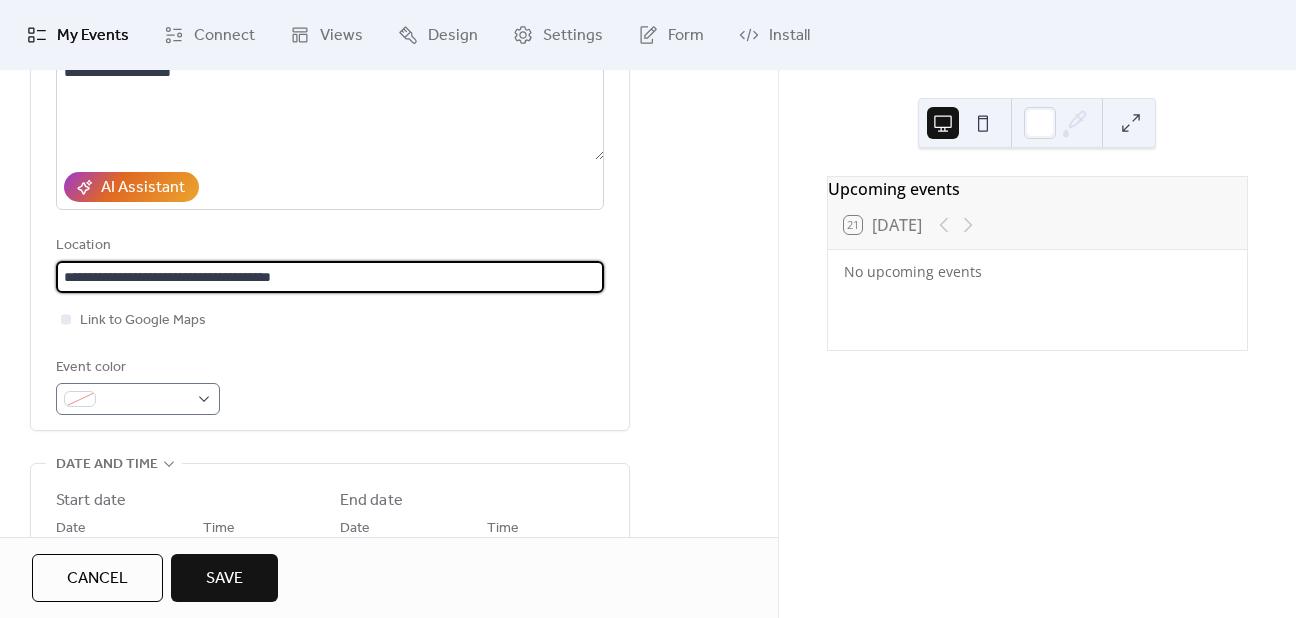 type on "**********" 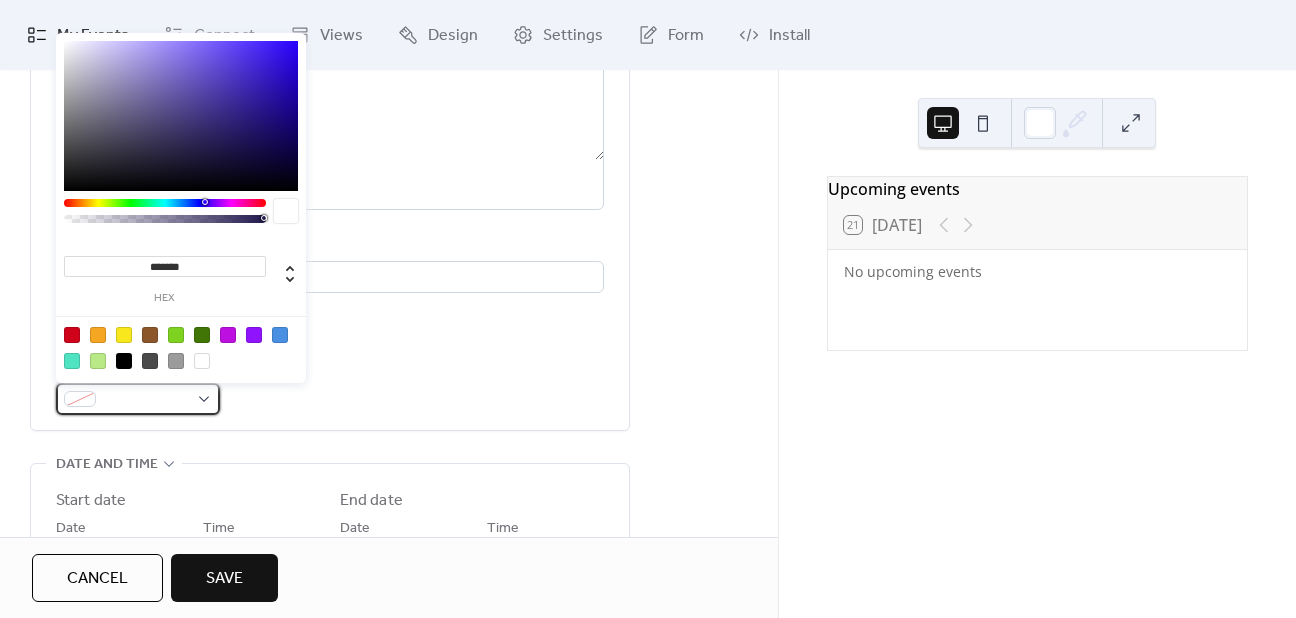 click at bounding box center (146, 400) 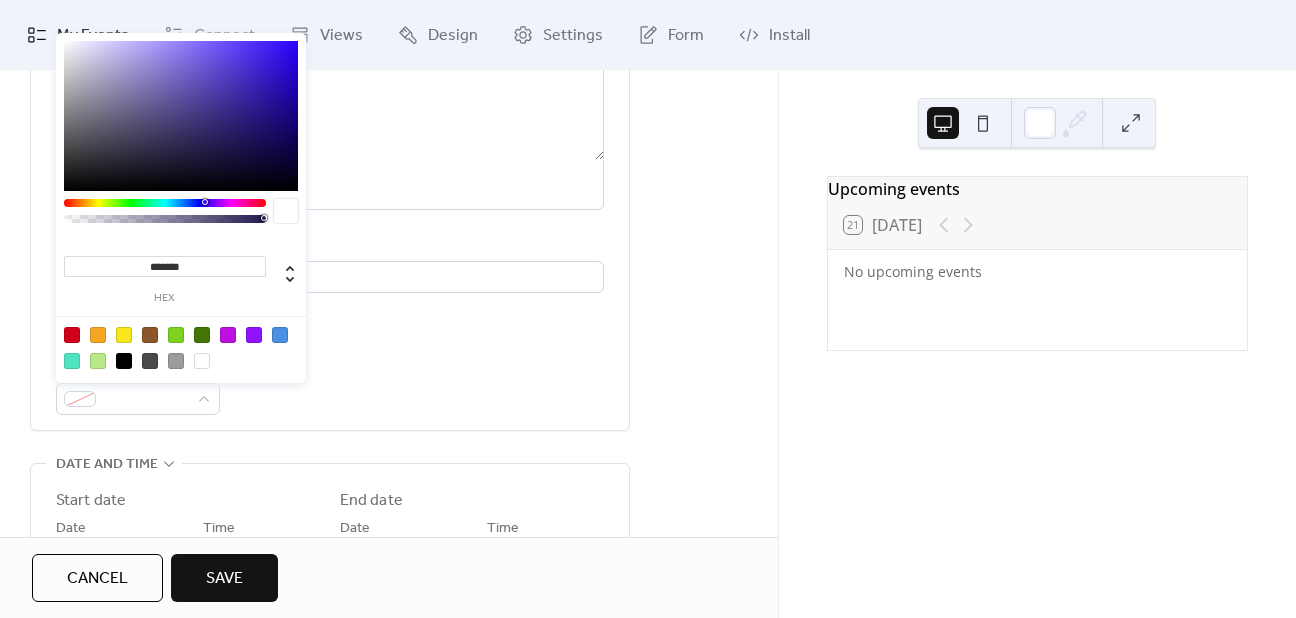 drag, startPoint x: 208, startPoint y: 262, endPoint x: 151, endPoint y: 269, distance: 57.428215 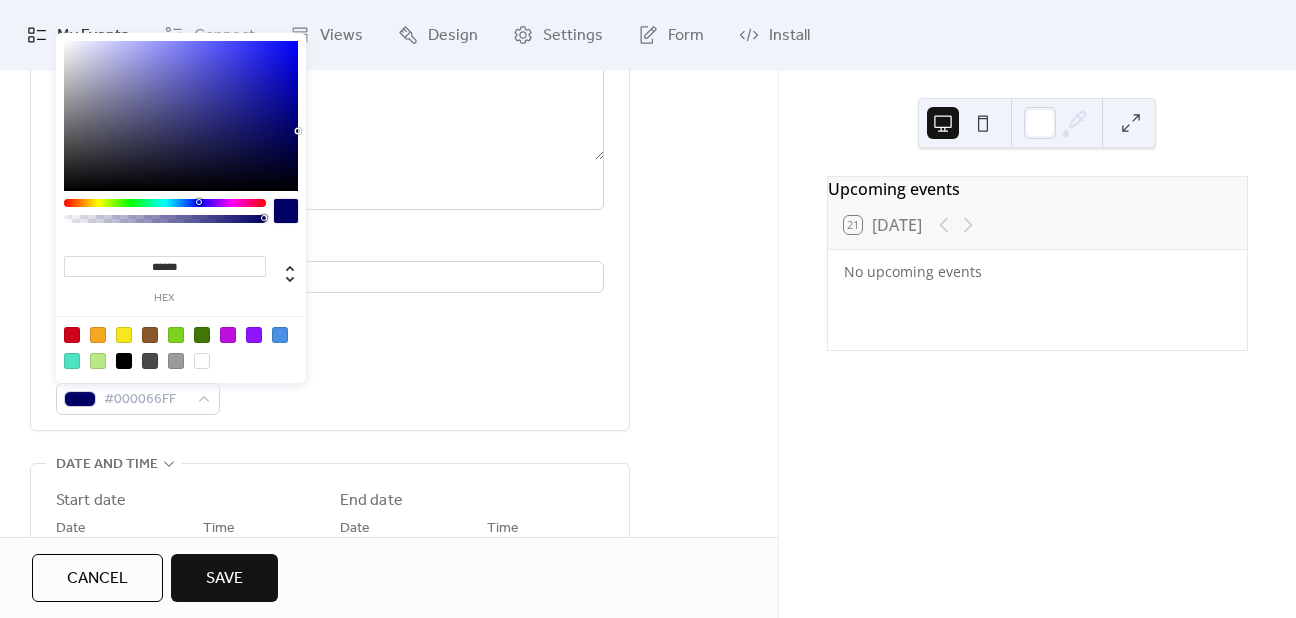 type on "*******" 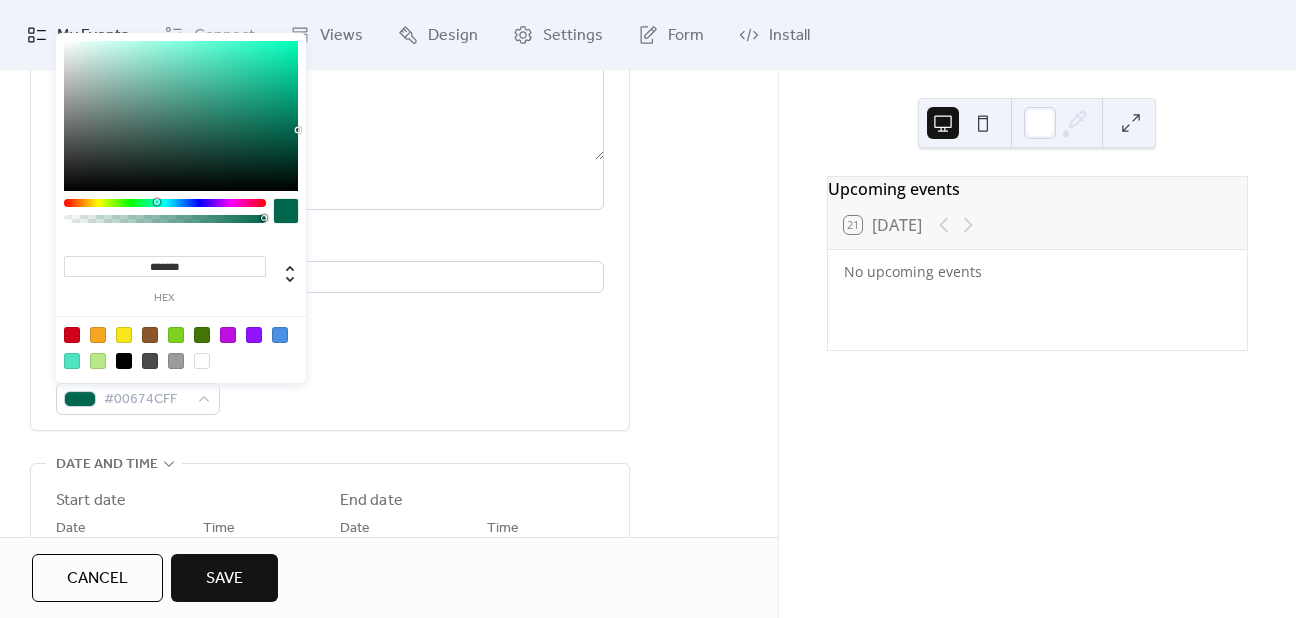 click on "**********" at bounding box center [330, 161] 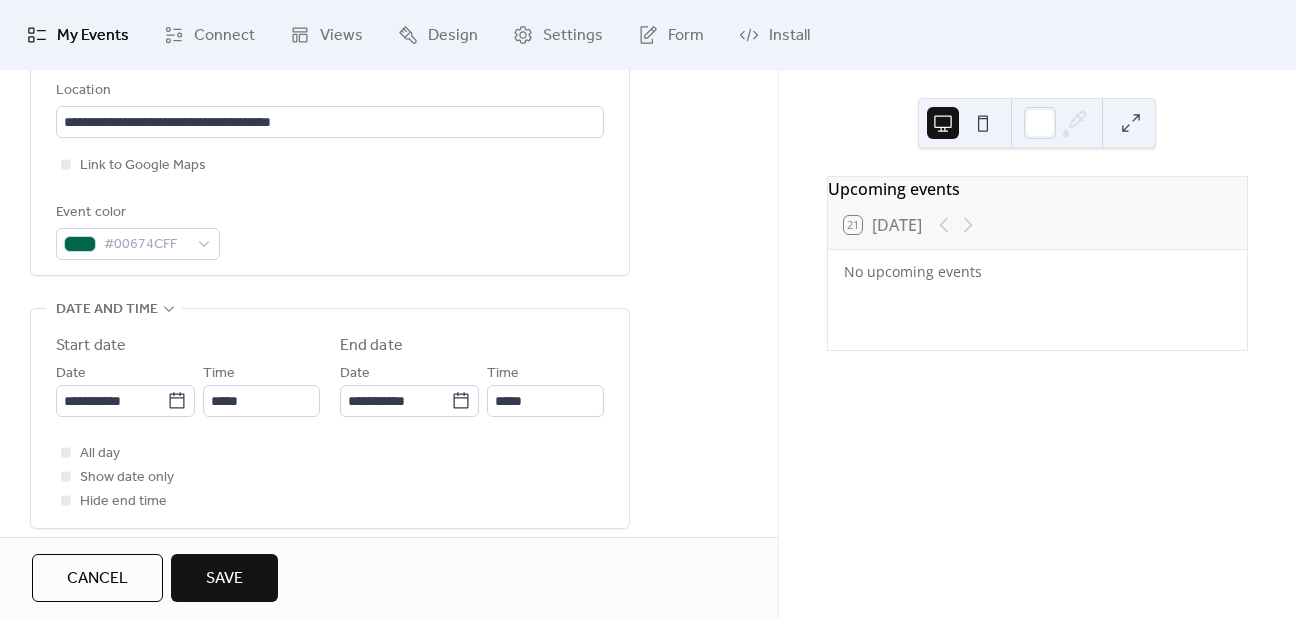 scroll, scrollTop: 500, scrollLeft: 0, axis: vertical 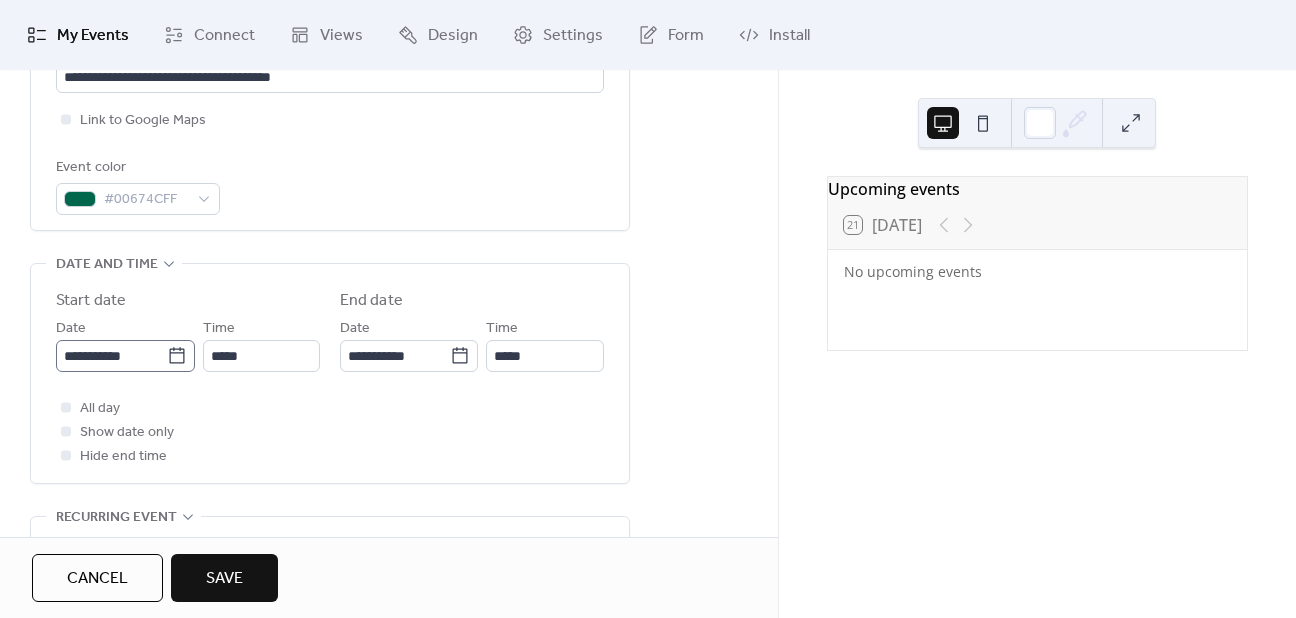 click 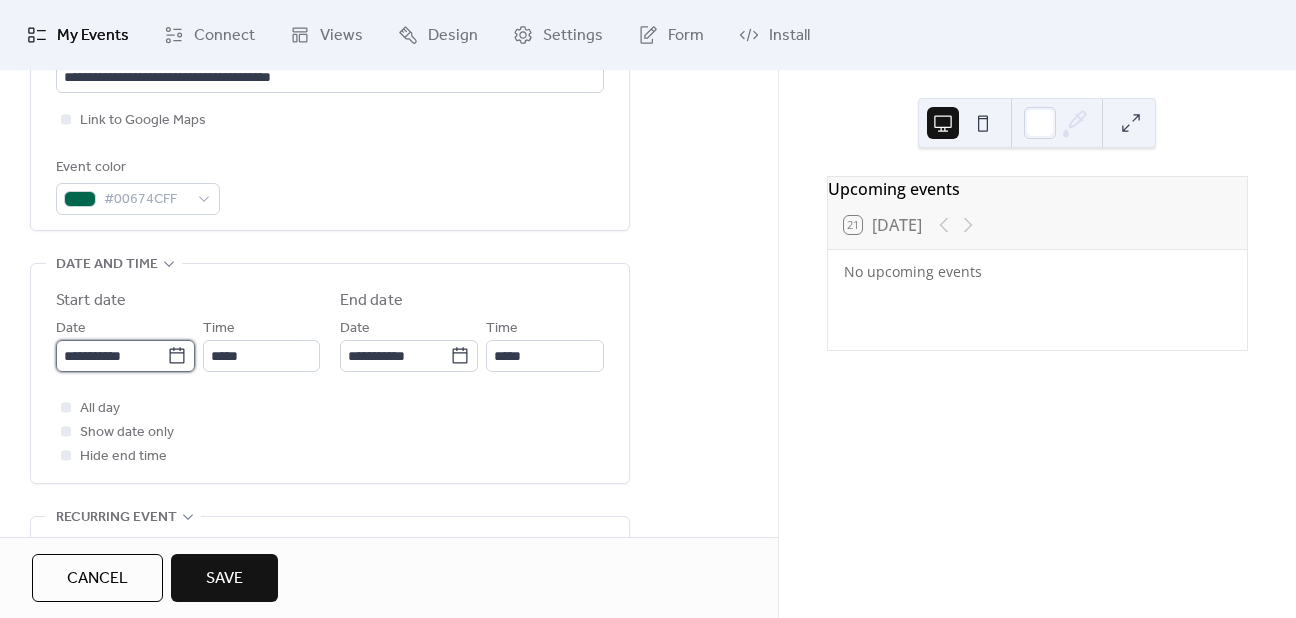 click on "**********" at bounding box center [111, 356] 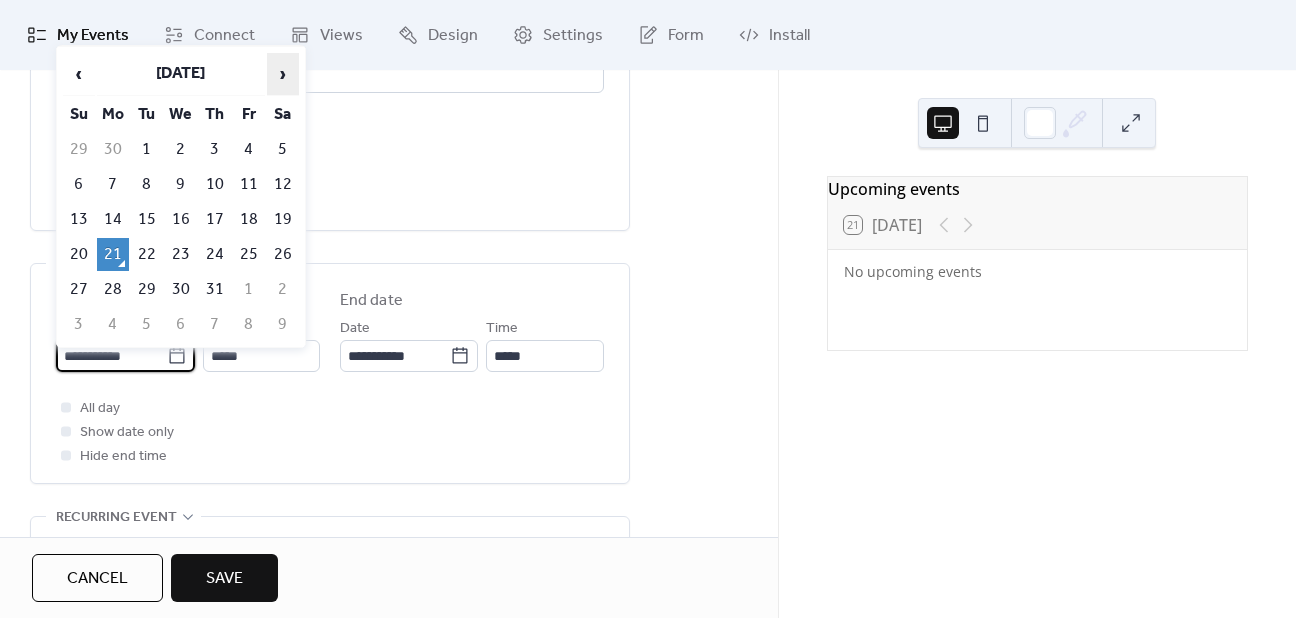 click on "›" at bounding box center (283, 74) 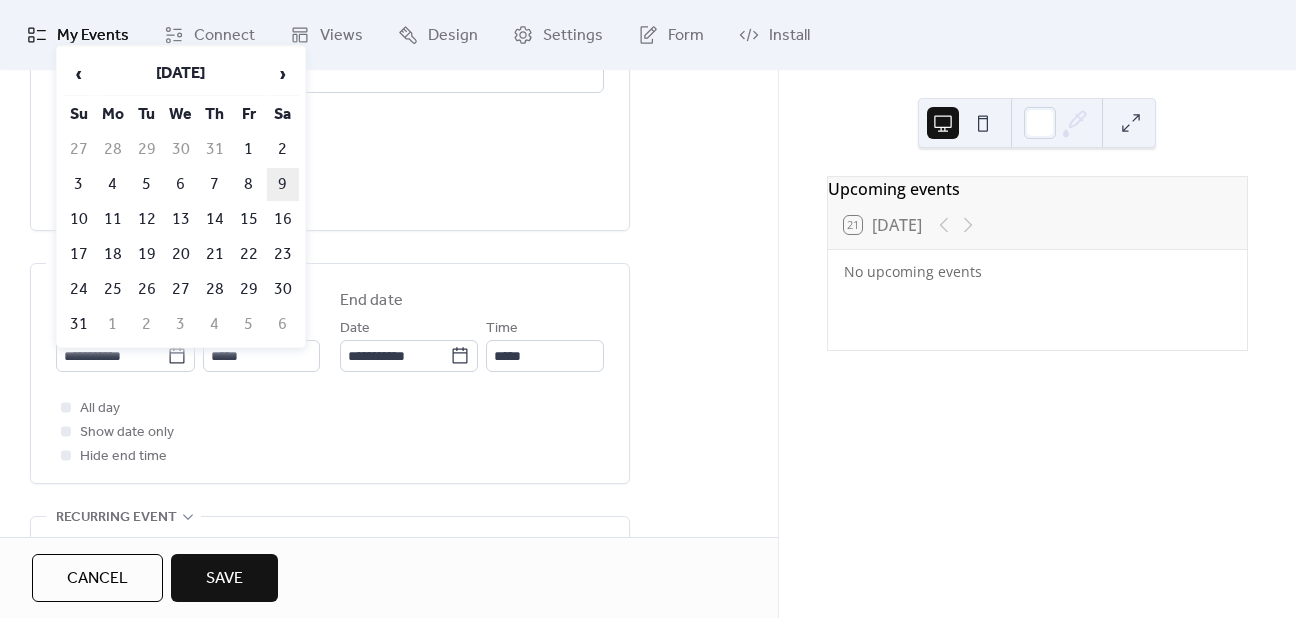 click on "9" at bounding box center [283, 184] 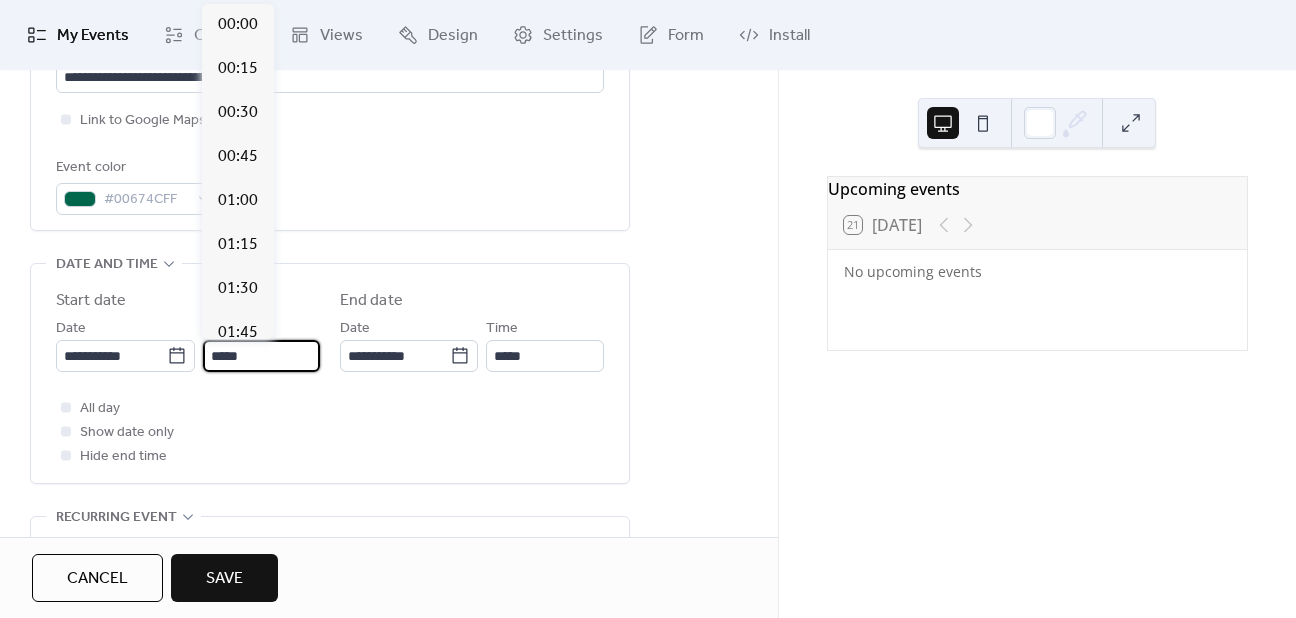 click on "*****" at bounding box center (261, 356) 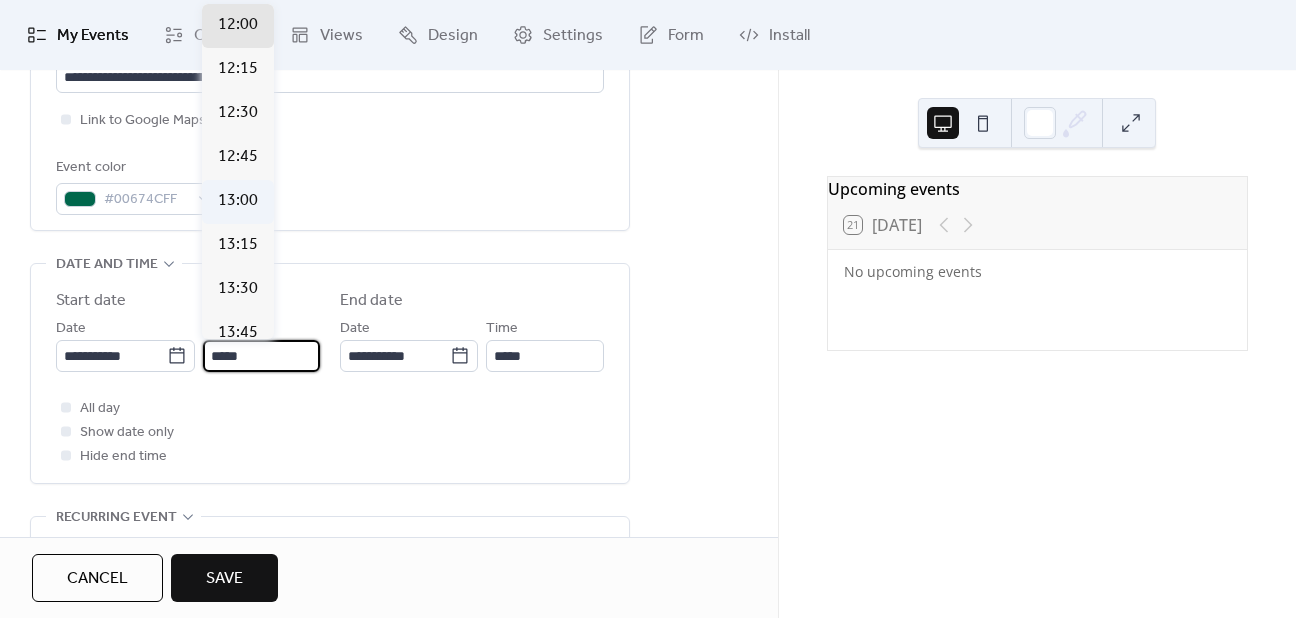 scroll, scrollTop: 2212, scrollLeft: 0, axis: vertical 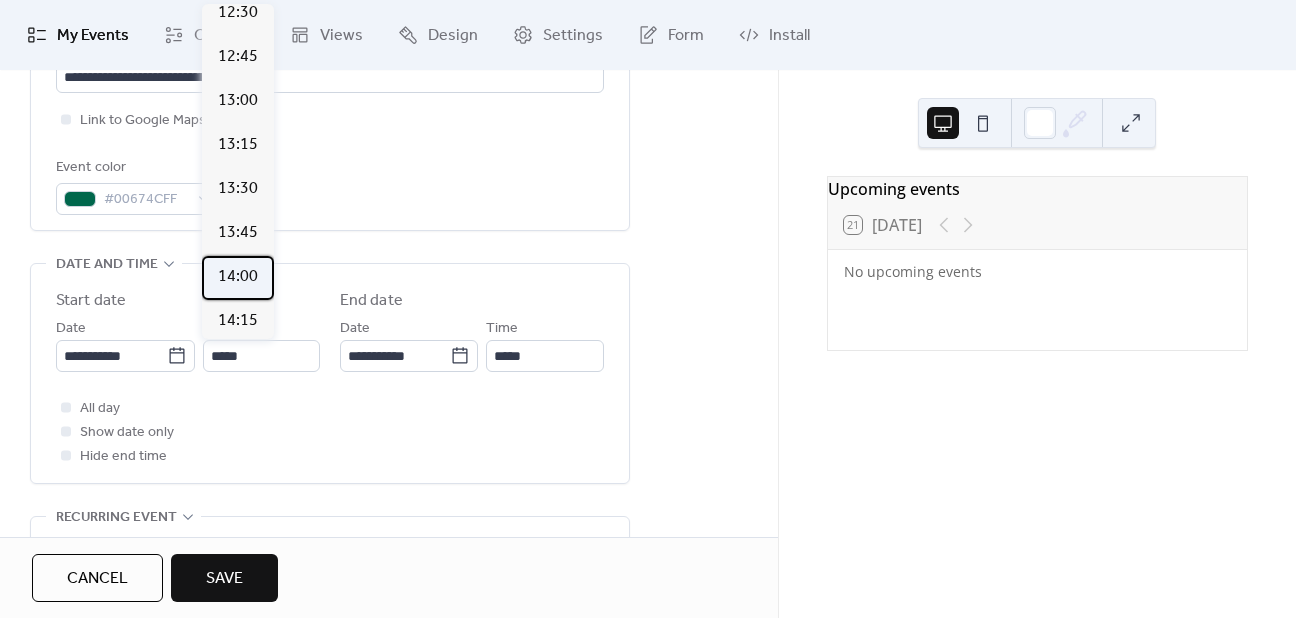 click on "14:00" at bounding box center [238, 277] 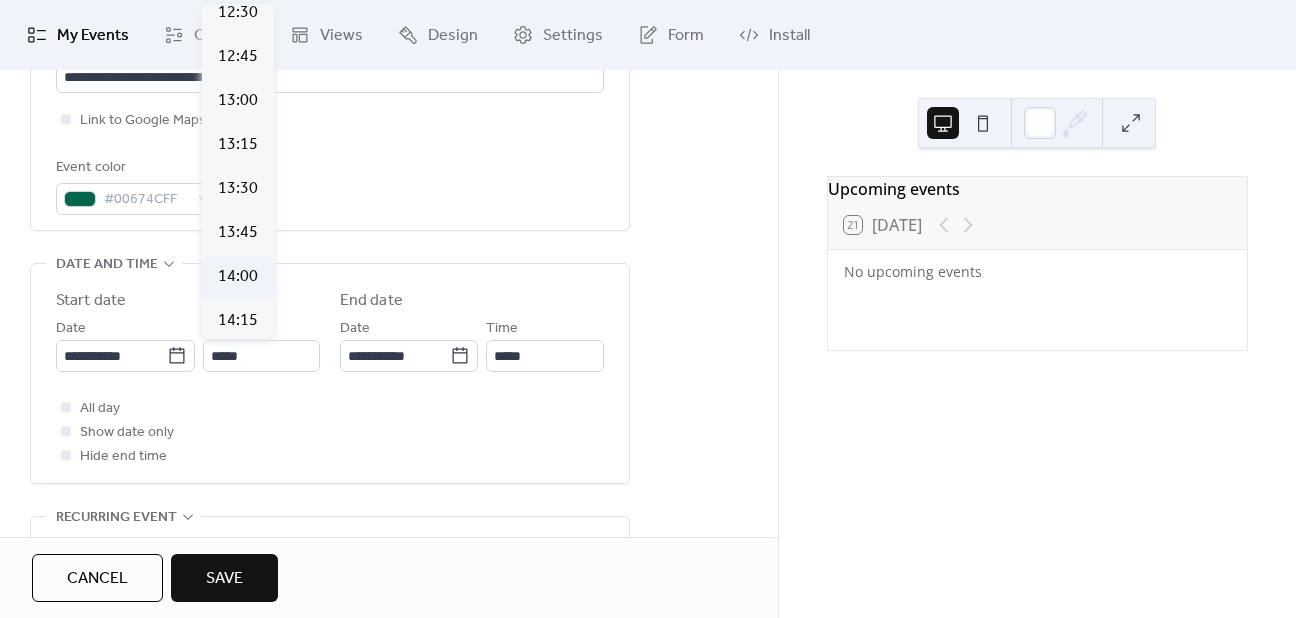 type on "*****" 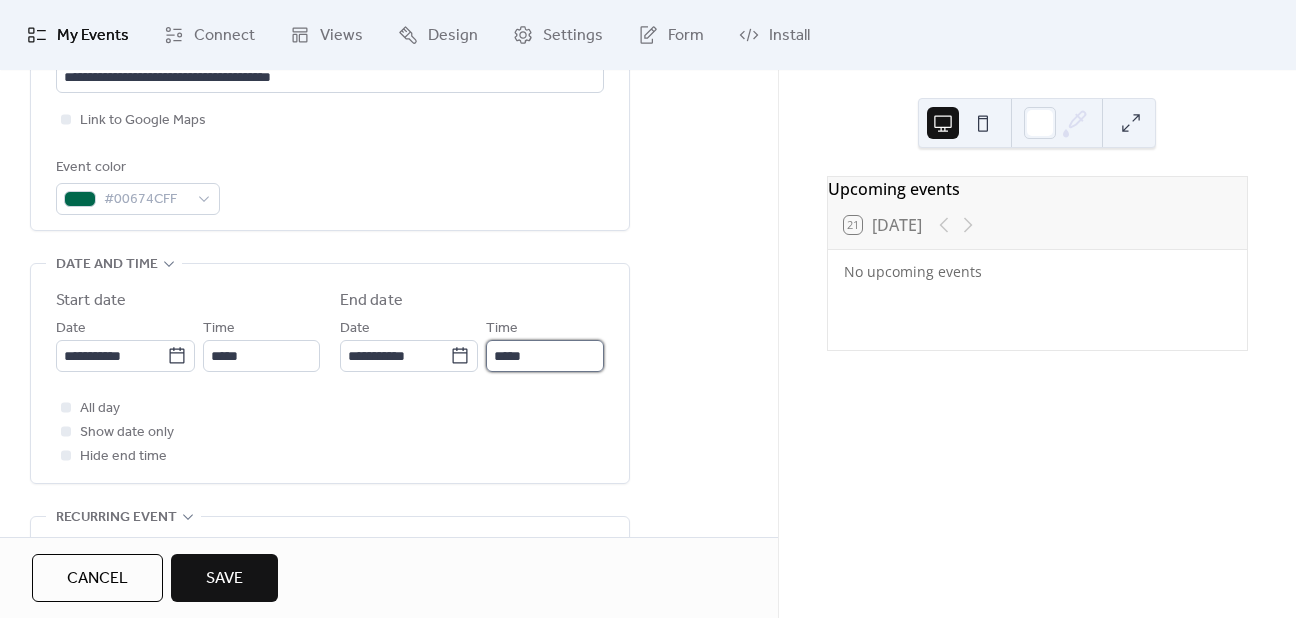 click on "*****" at bounding box center [545, 356] 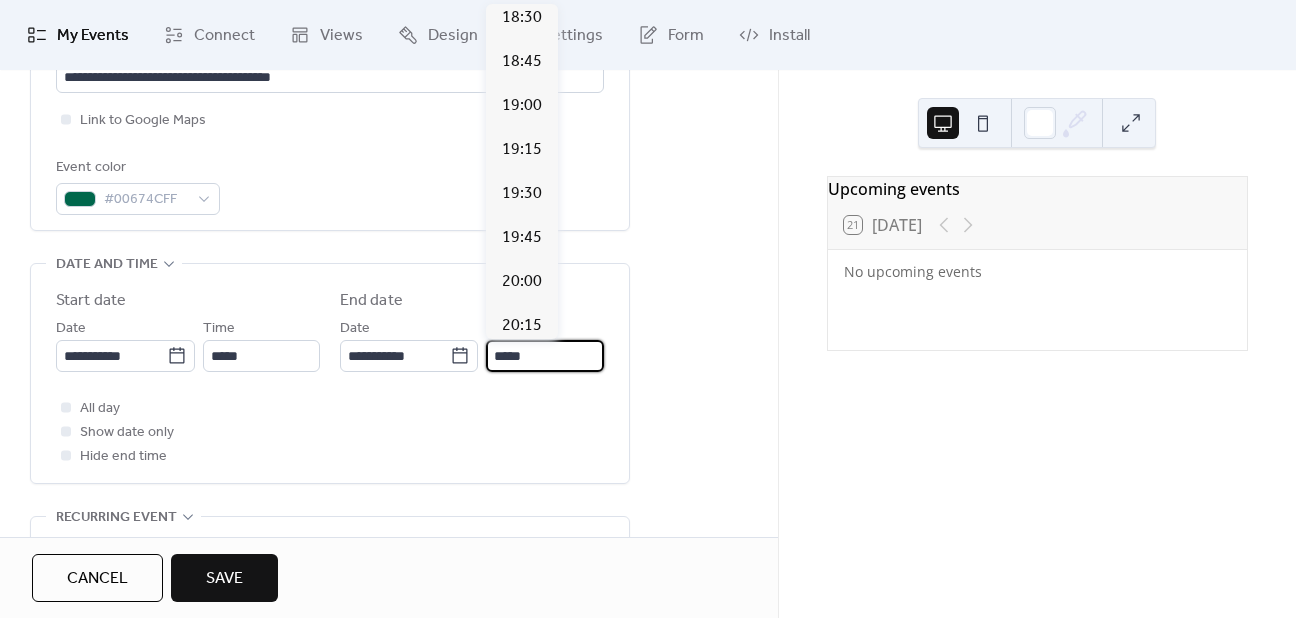 scroll, scrollTop: 800, scrollLeft: 0, axis: vertical 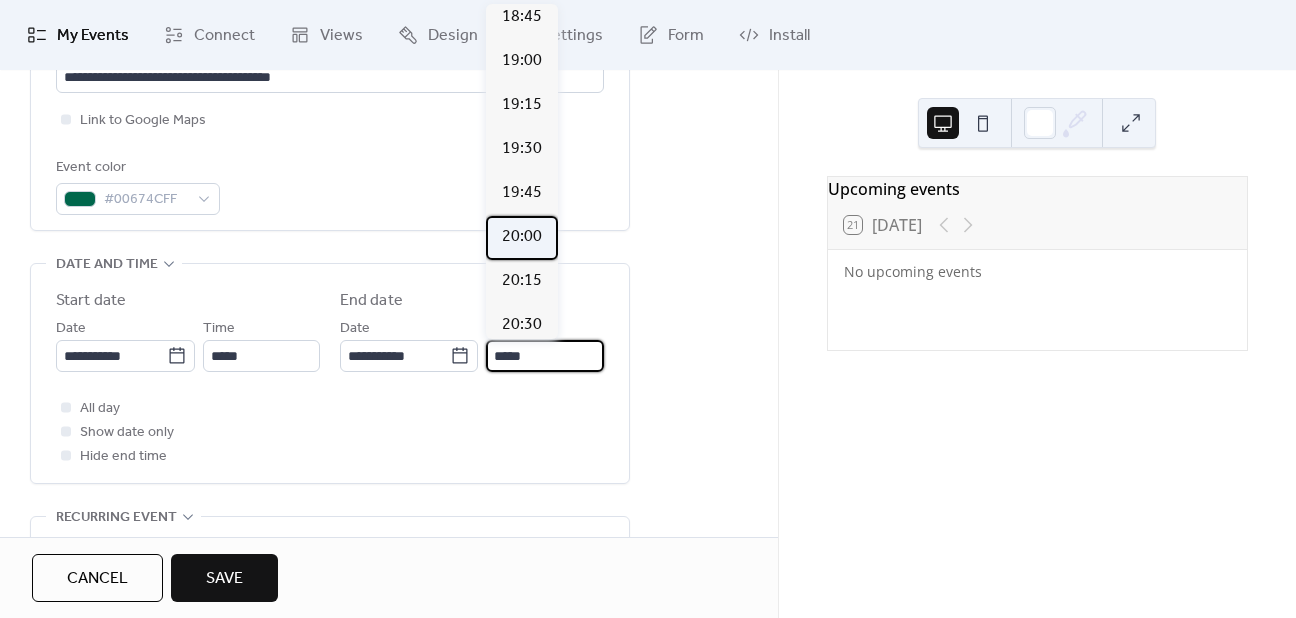 click on "20:00" at bounding box center (522, 237) 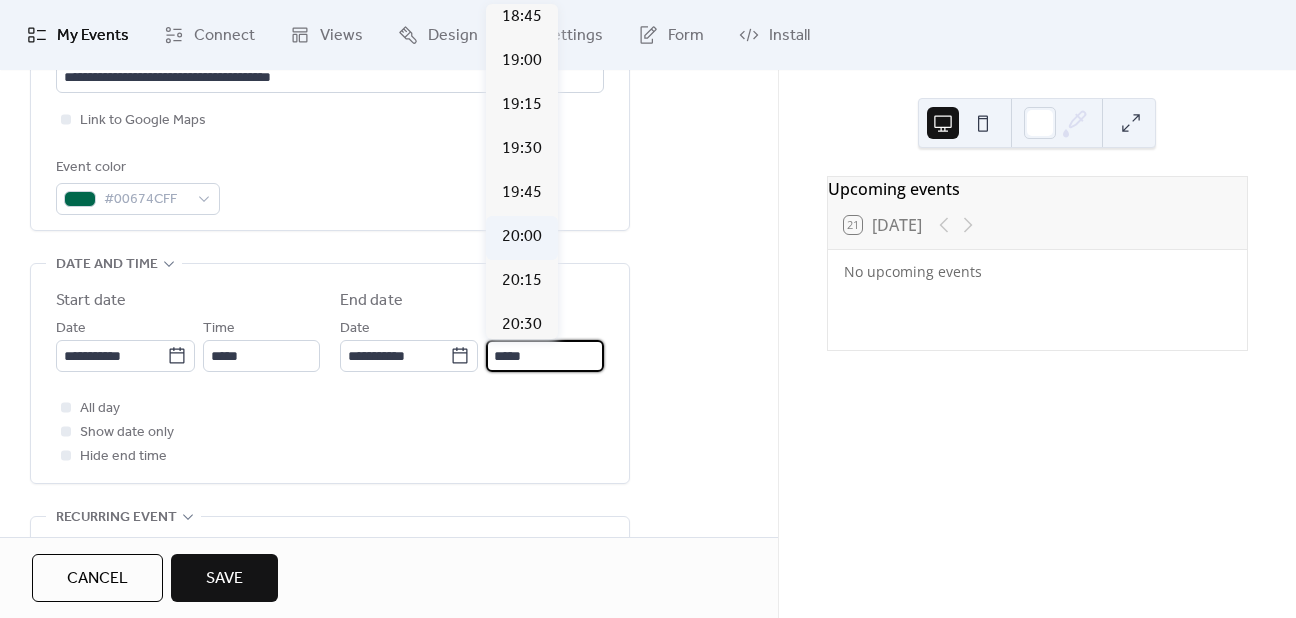 type on "*****" 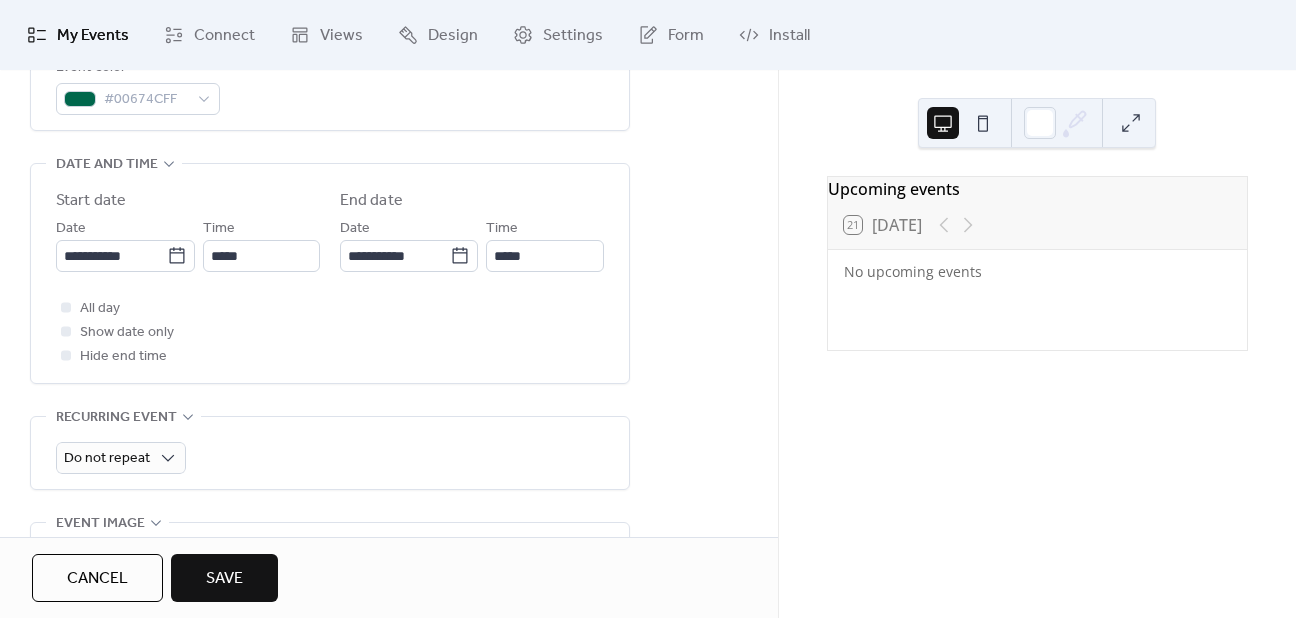 scroll, scrollTop: 700, scrollLeft: 0, axis: vertical 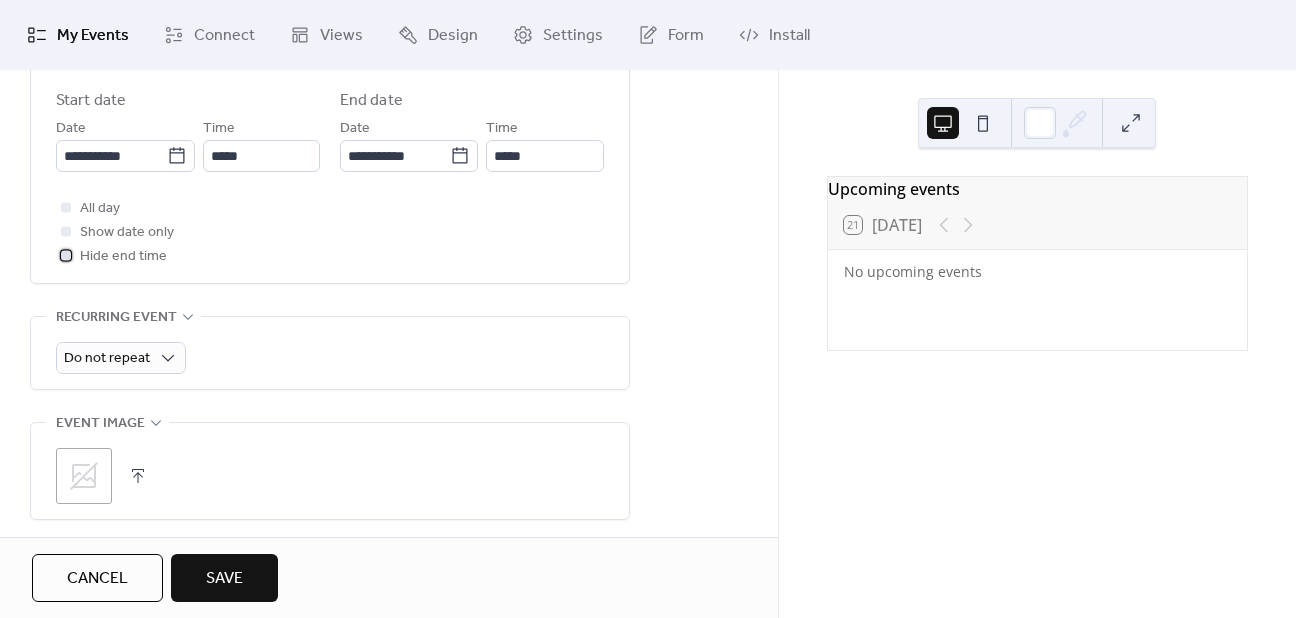 click on "Hide end time" at bounding box center [123, 257] 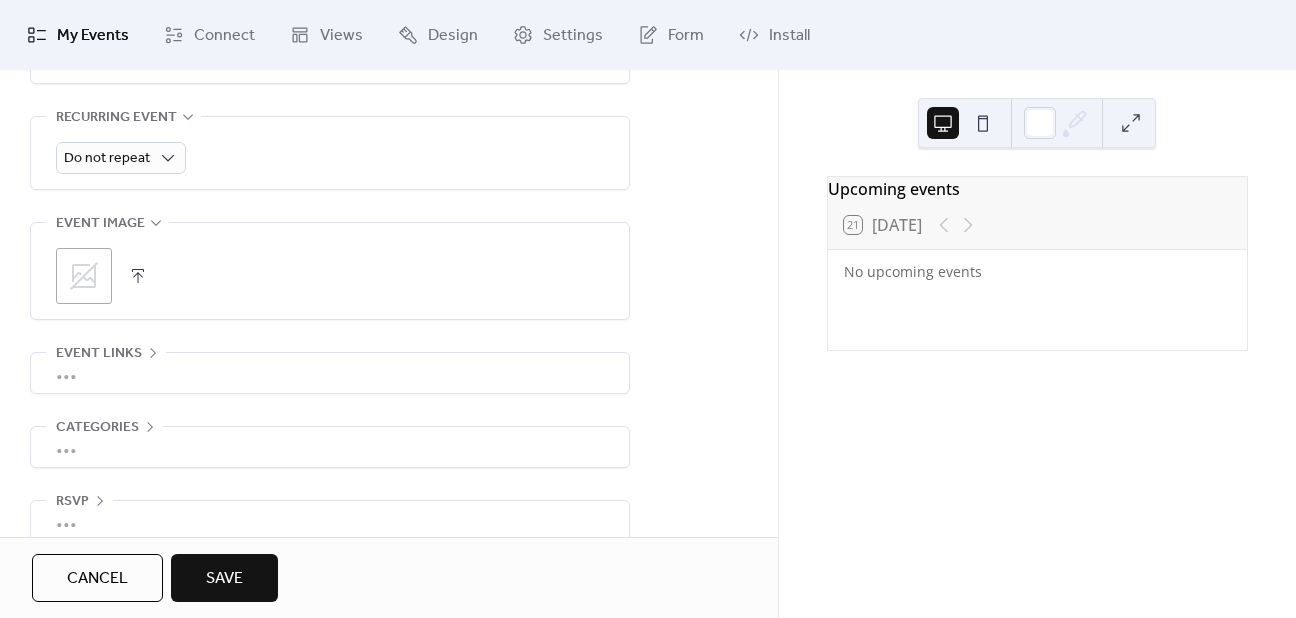 scroll, scrollTop: 925, scrollLeft: 0, axis: vertical 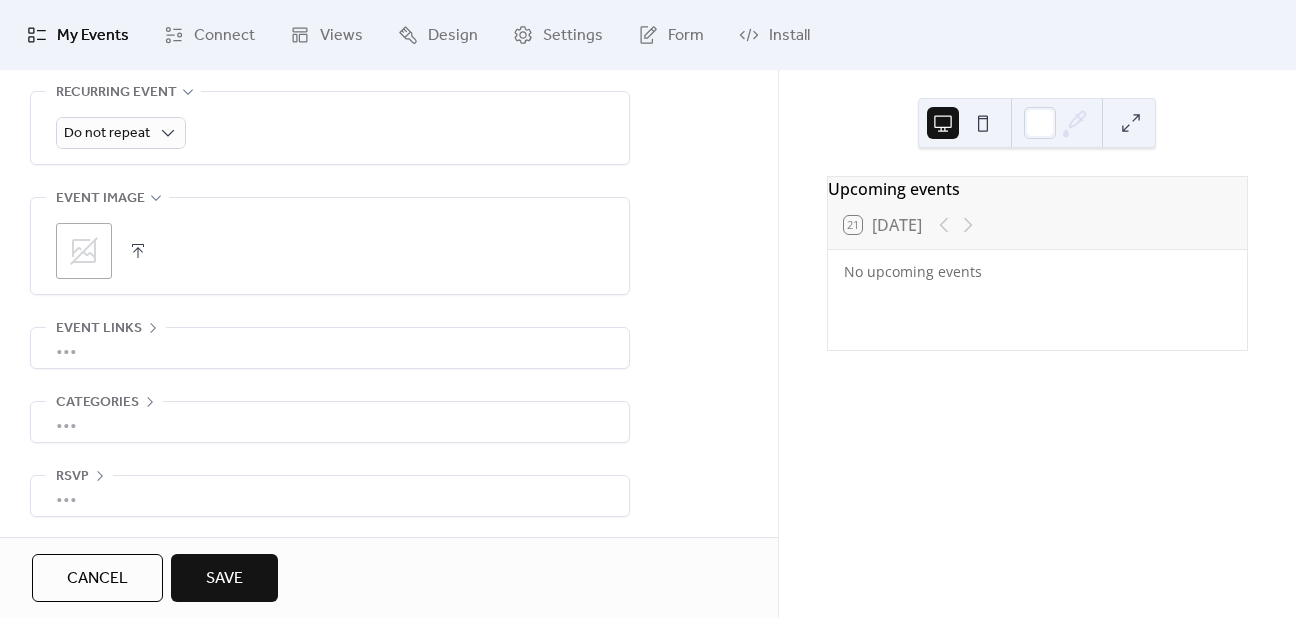 click on "Save" at bounding box center (224, 579) 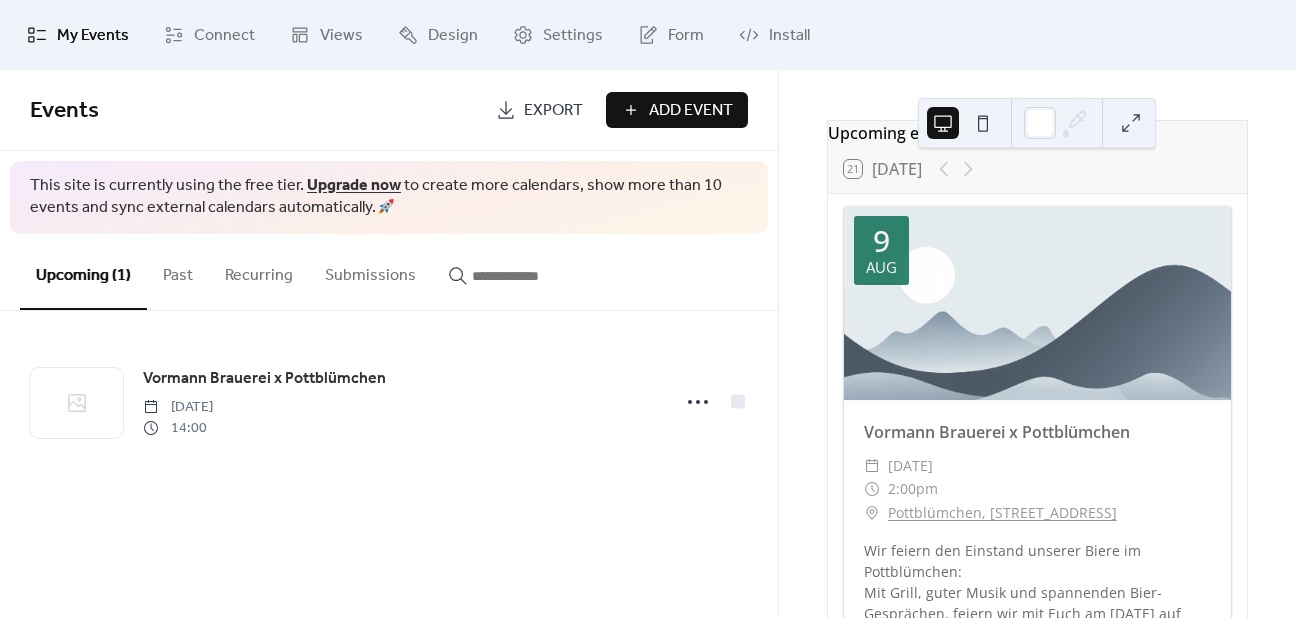 scroll, scrollTop: 0, scrollLeft: 0, axis: both 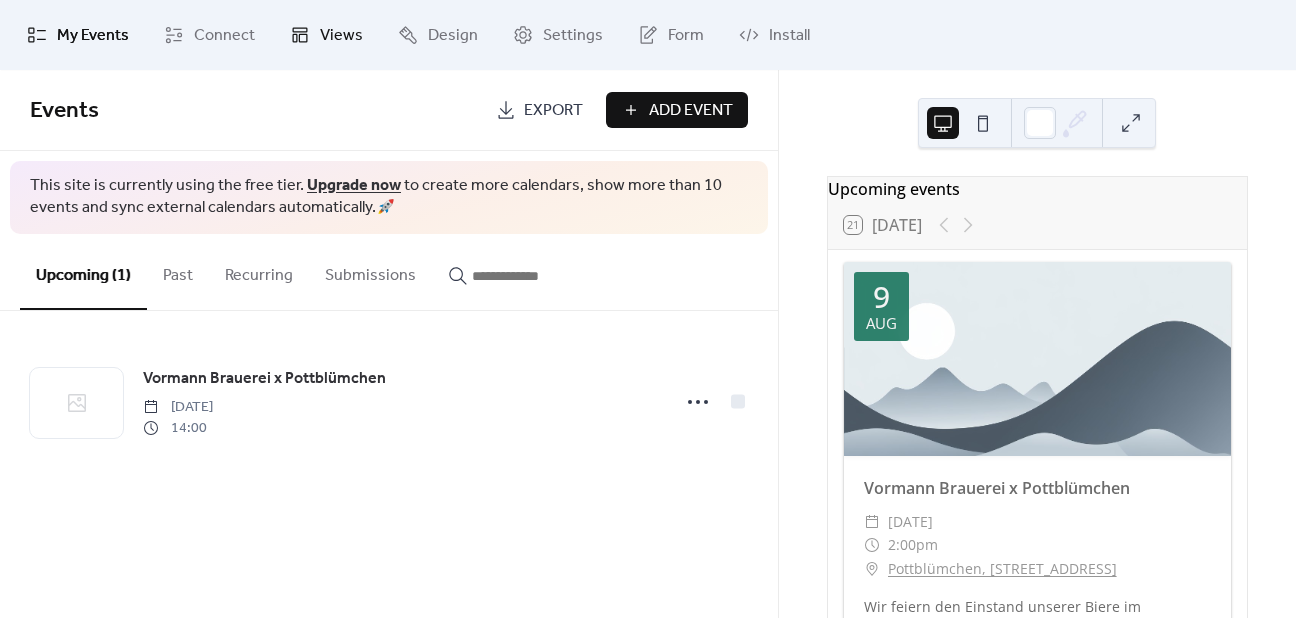 click on "Views" at bounding box center [341, 36] 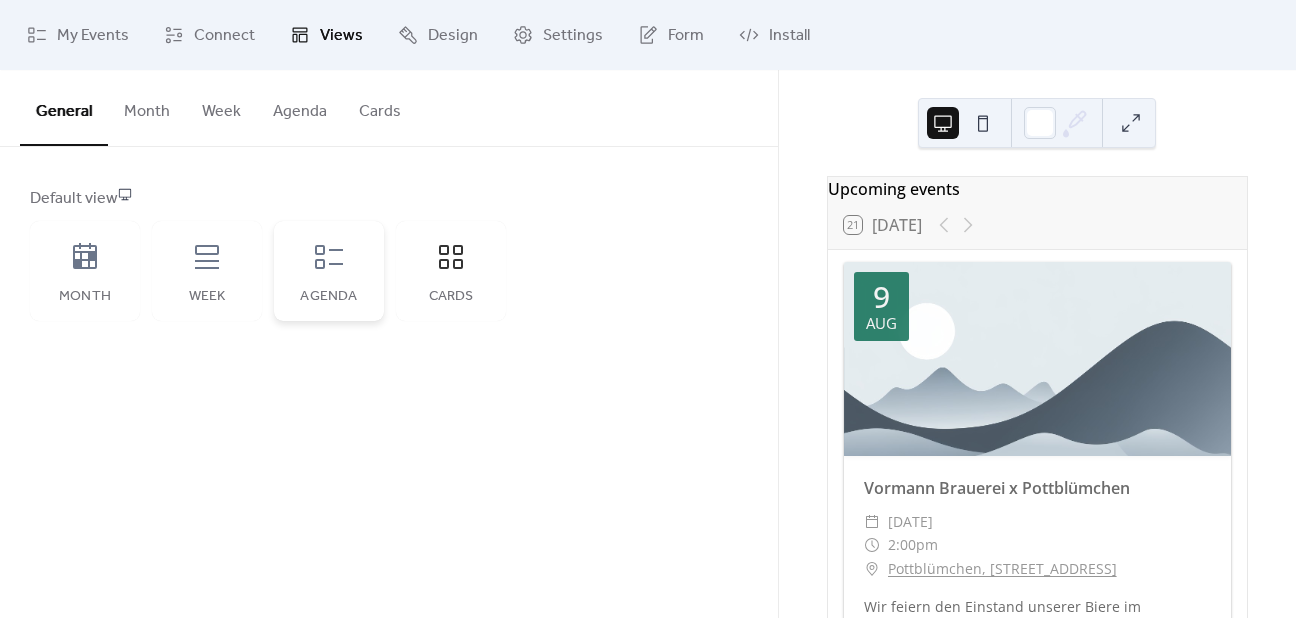 click on "Agenda" at bounding box center (329, 271) 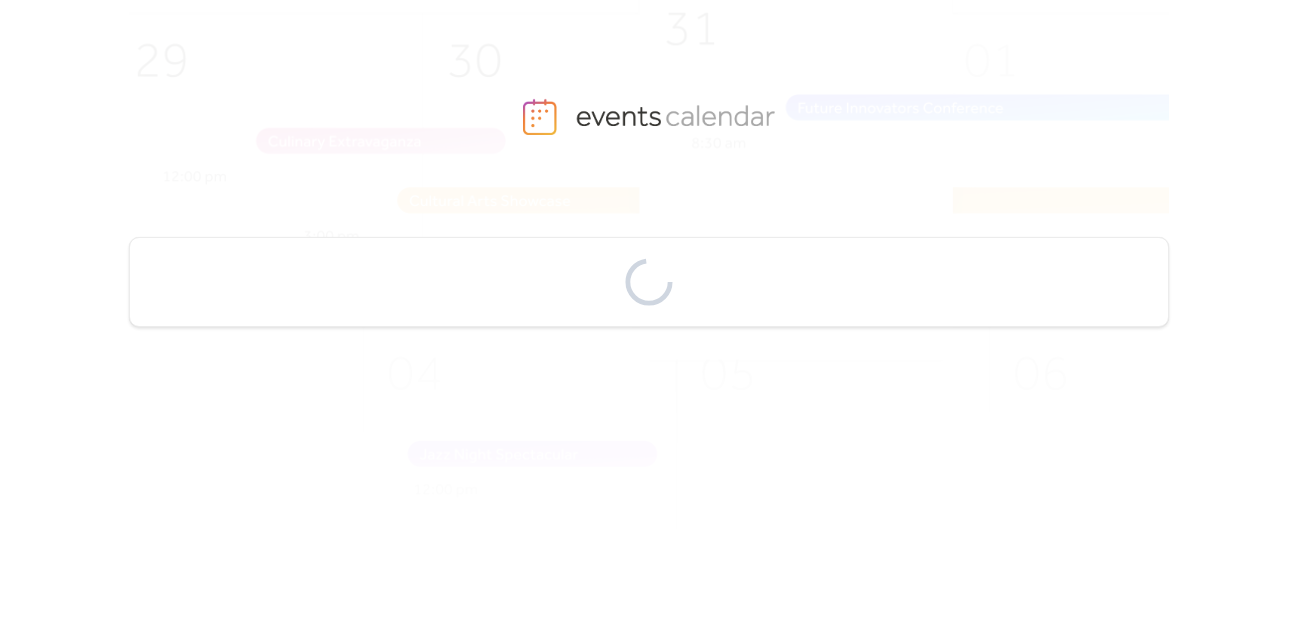 scroll, scrollTop: 0, scrollLeft: 0, axis: both 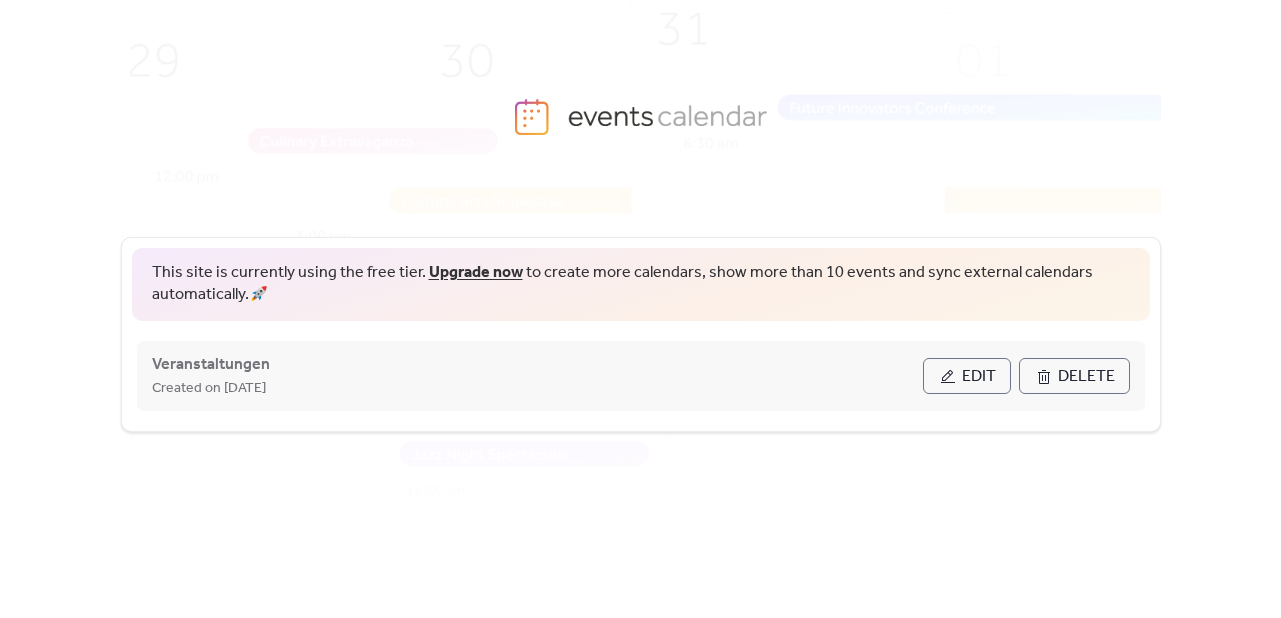 click on "Created on [DATE]" at bounding box center (537, 388) 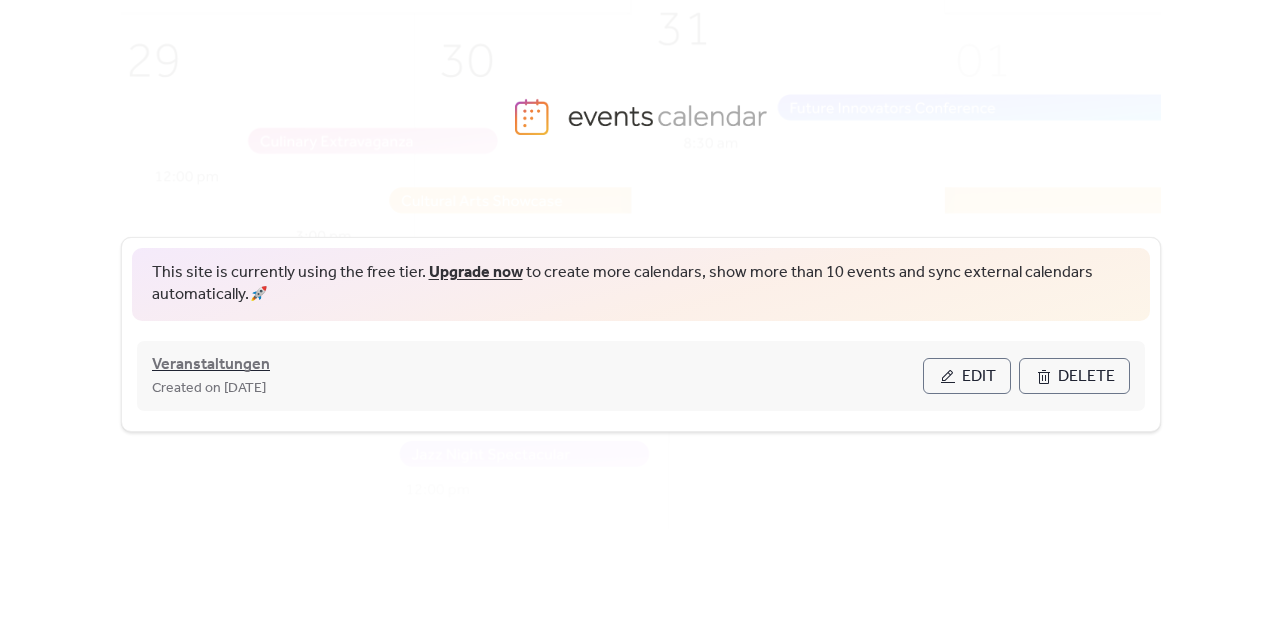 click on "Veranstaltungen" at bounding box center [211, 365] 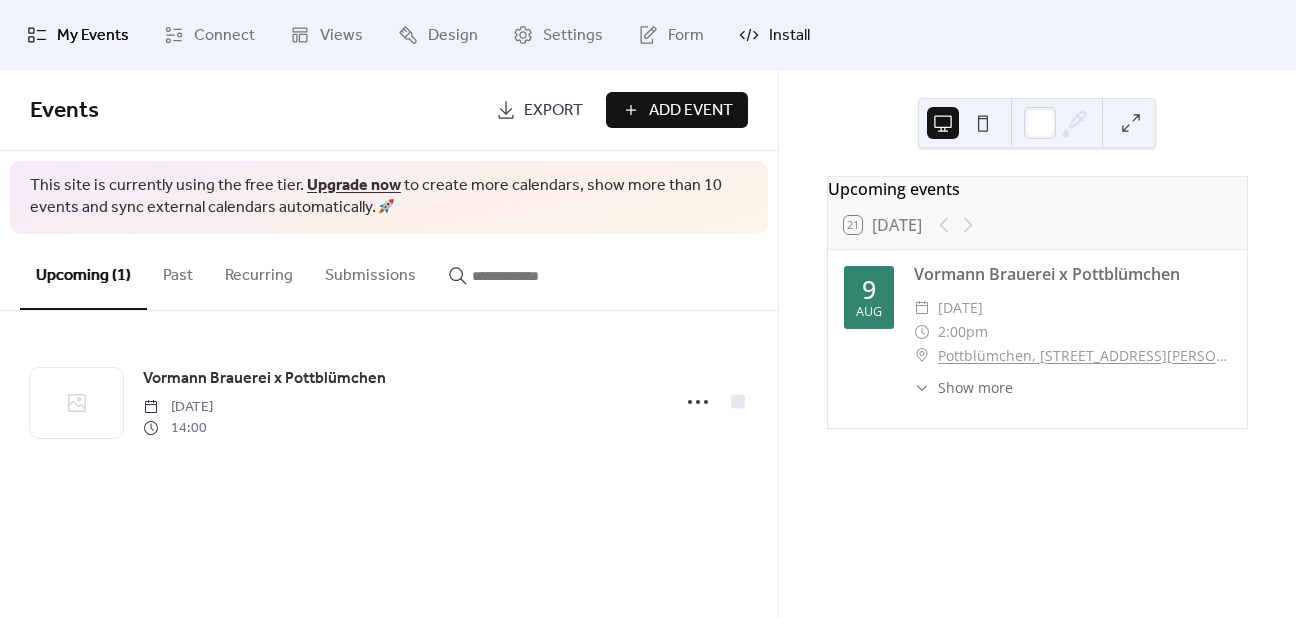 click on "Install" at bounding box center [789, 36] 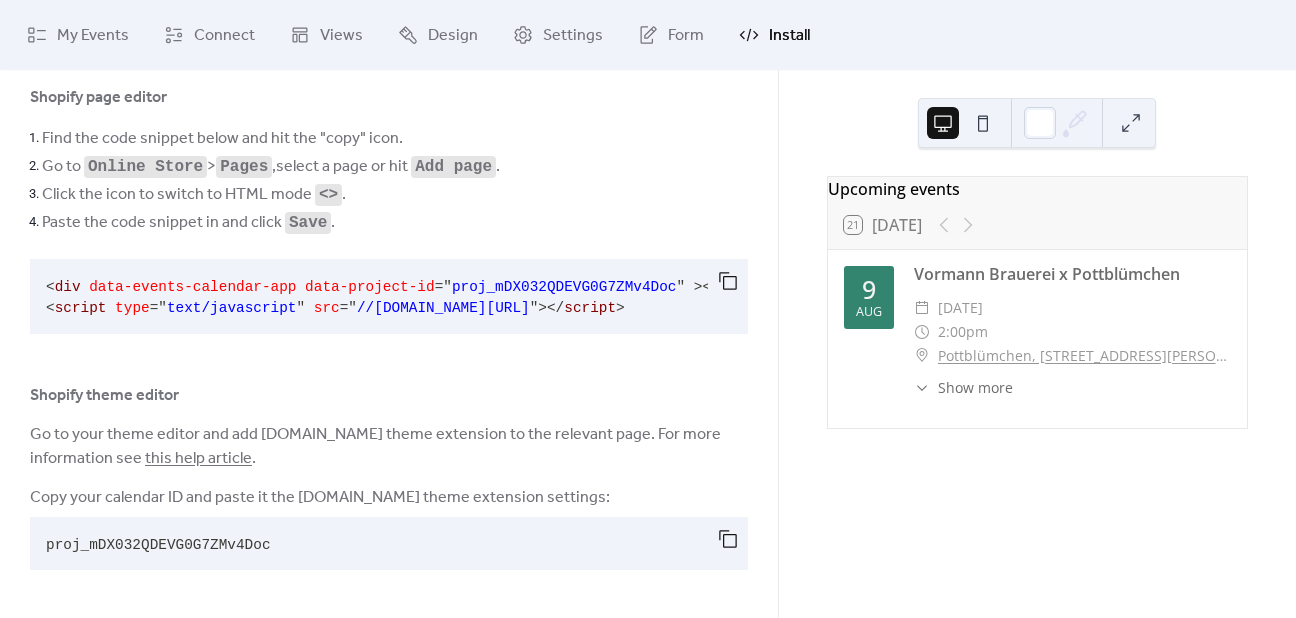 scroll, scrollTop: 117, scrollLeft: 0, axis: vertical 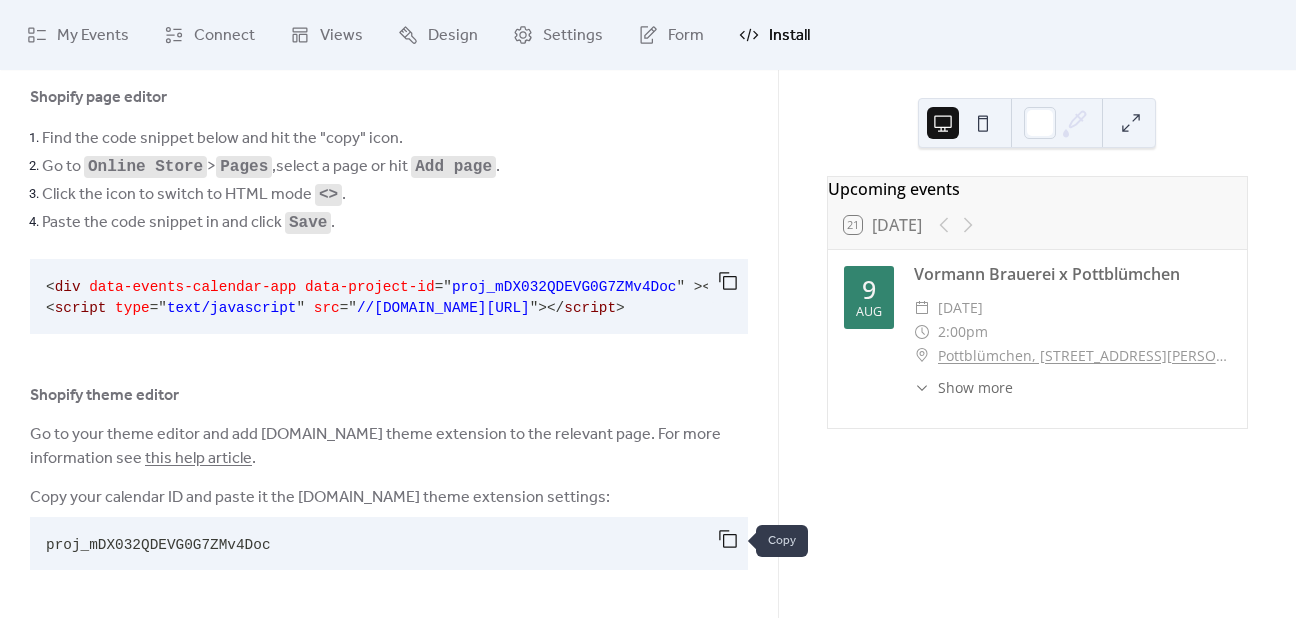 click at bounding box center (728, 539) 